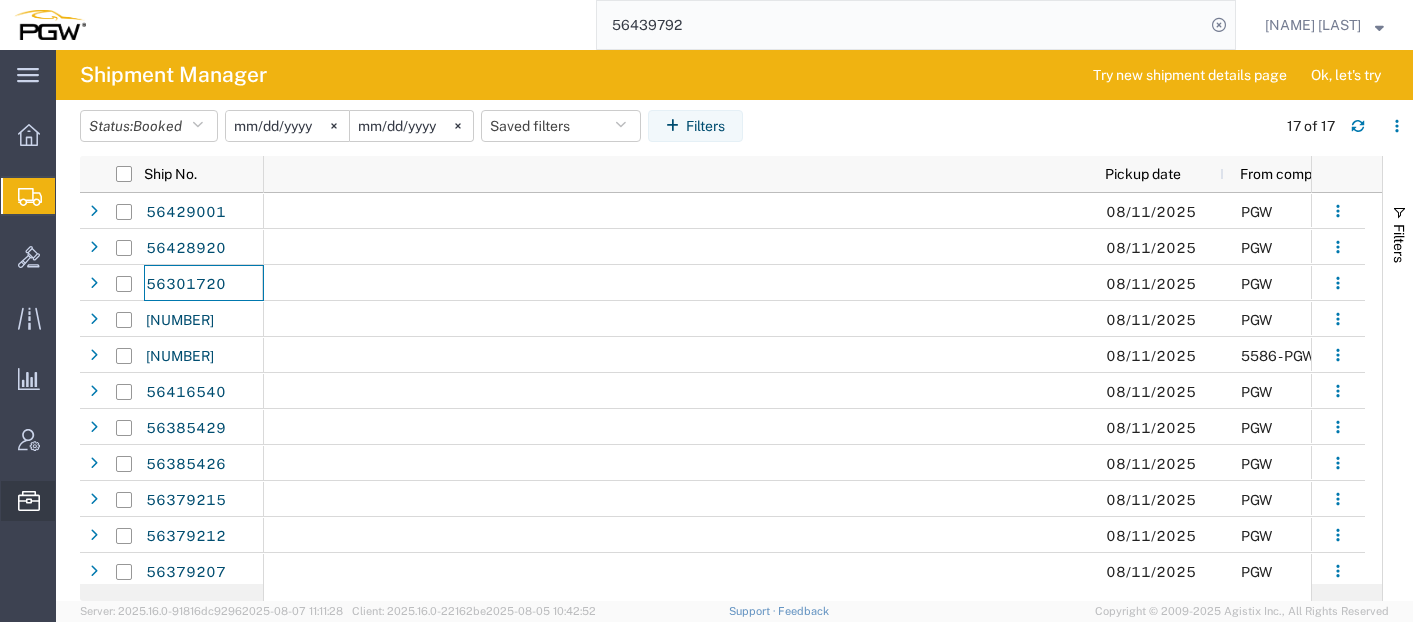 scroll, scrollTop: 0, scrollLeft: 0, axis: both 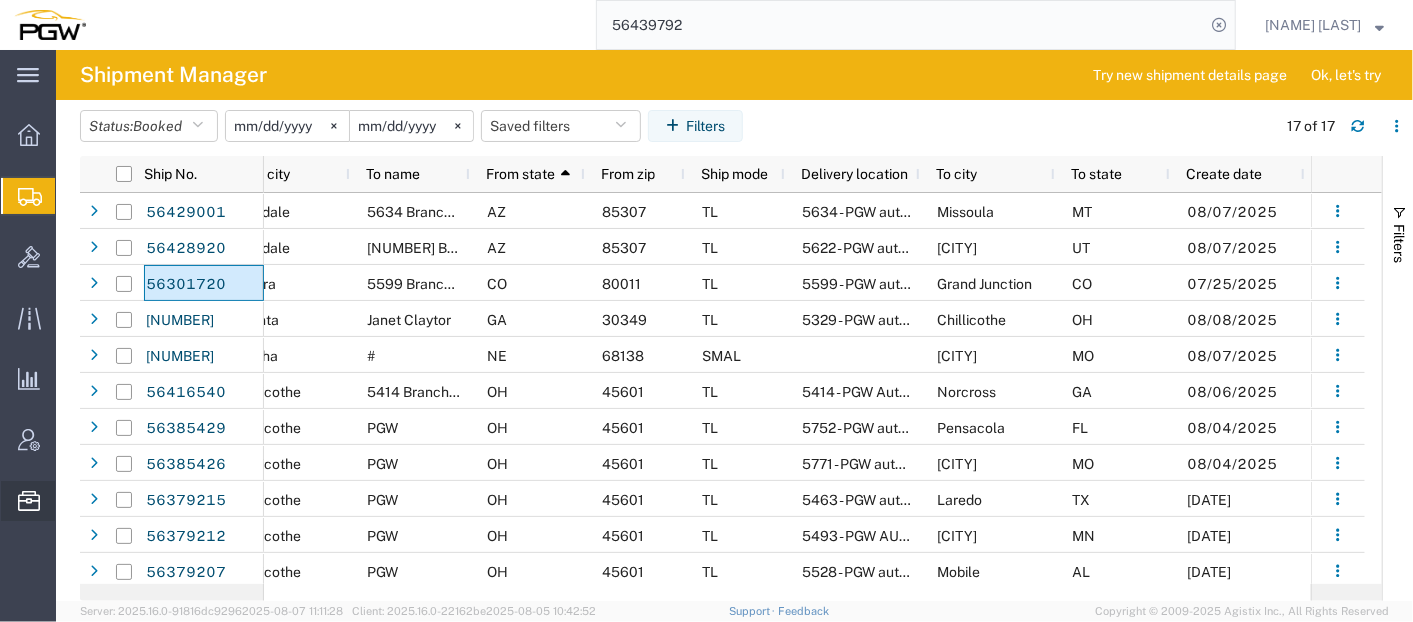 click on "Location Appointment" 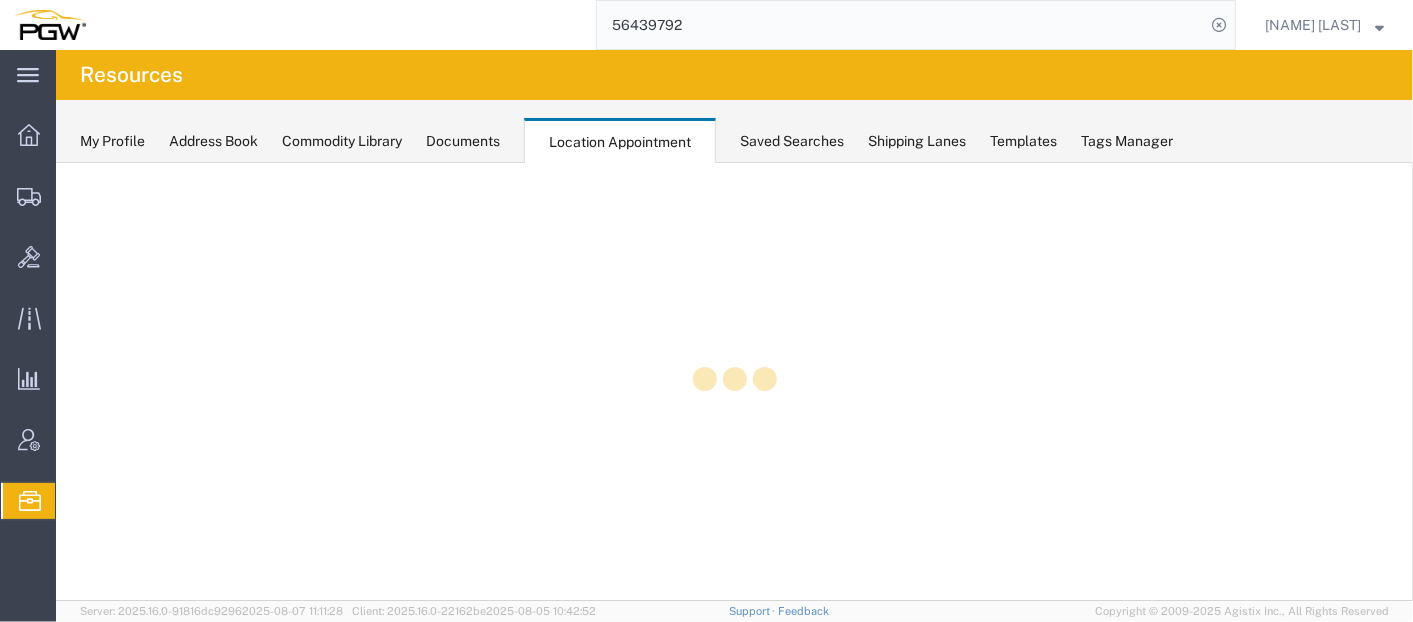 scroll, scrollTop: 0, scrollLeft: 0, axis: both 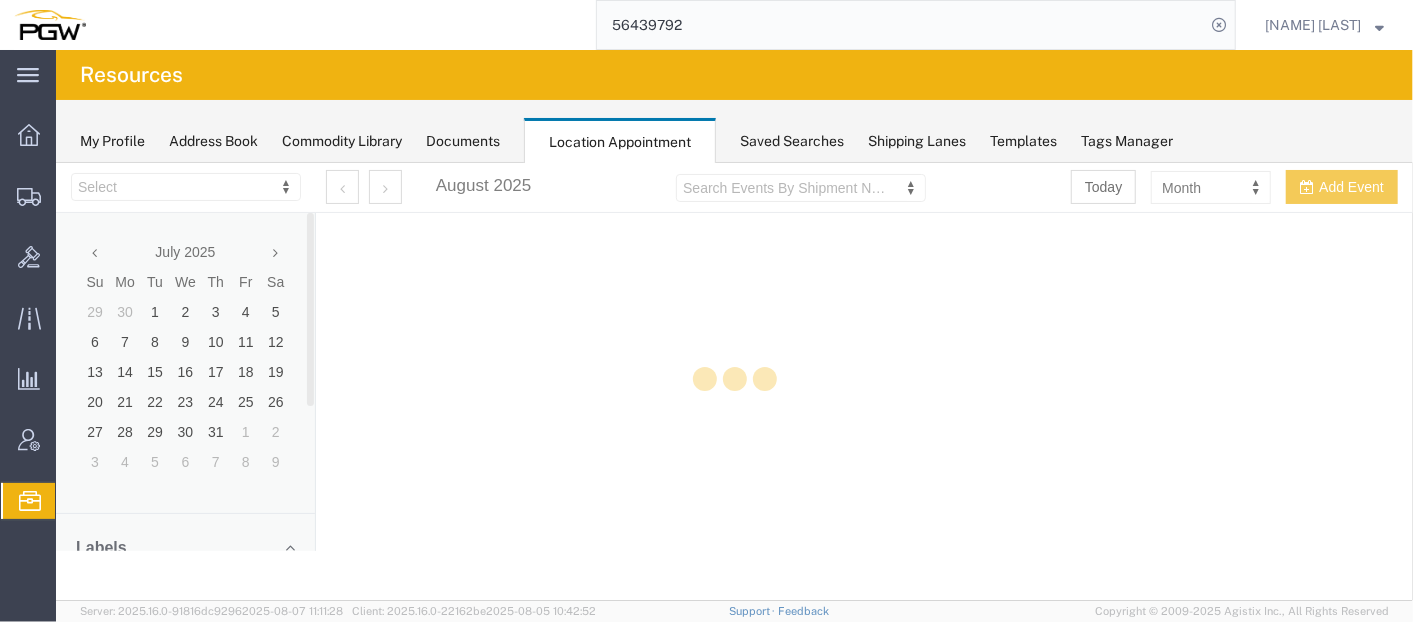 select on "28253" 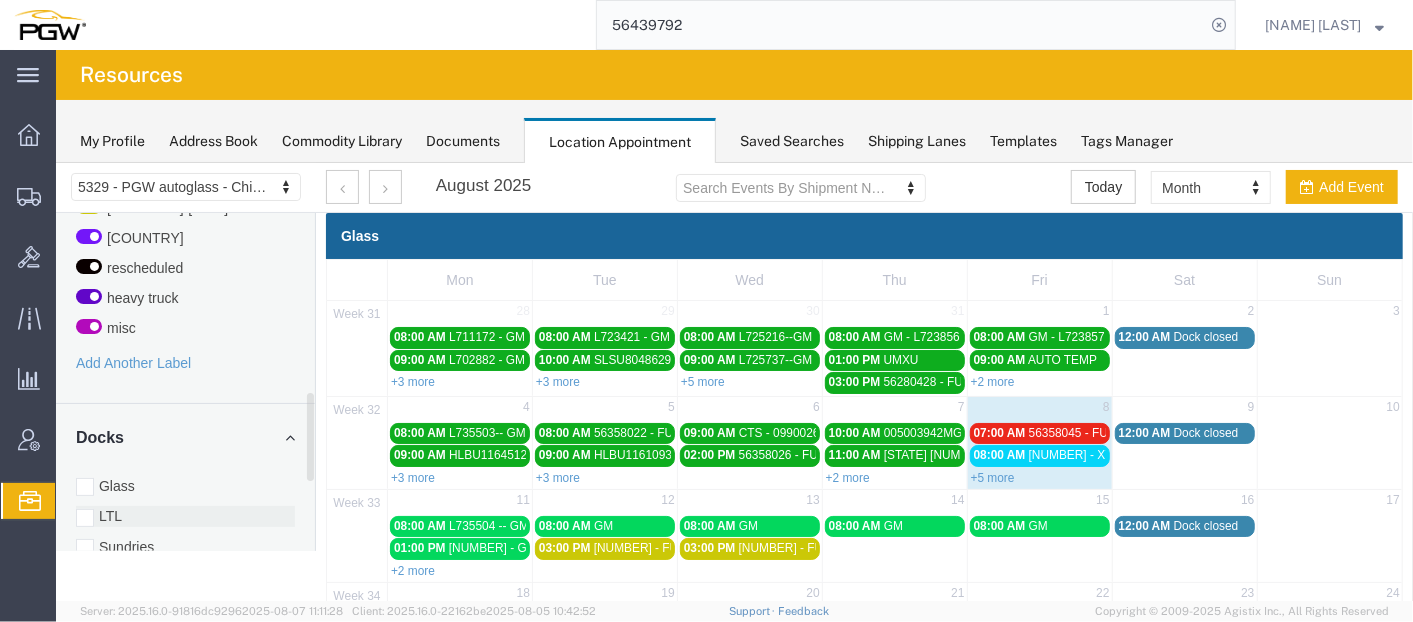 scroll, scrollTop: 842, scrollLeft: 0, axis: vertical 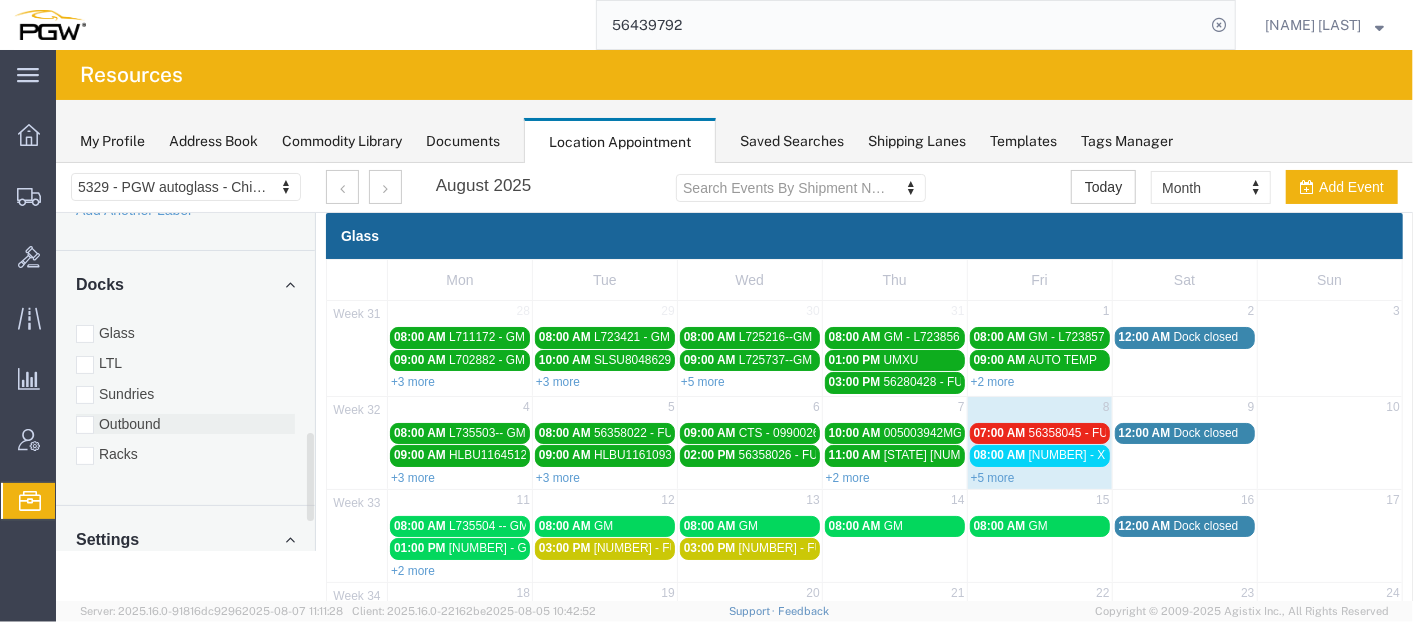 click at bounding box center [84, 424] 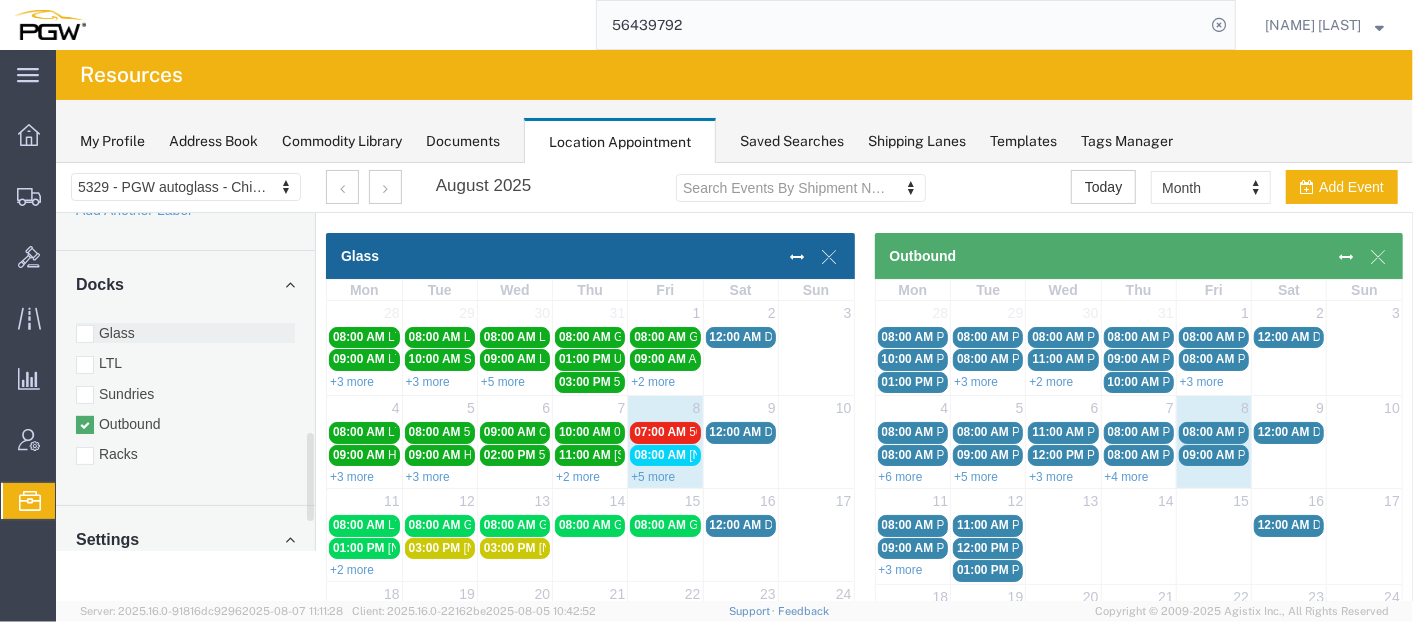 click at bounding box center (84, 333) 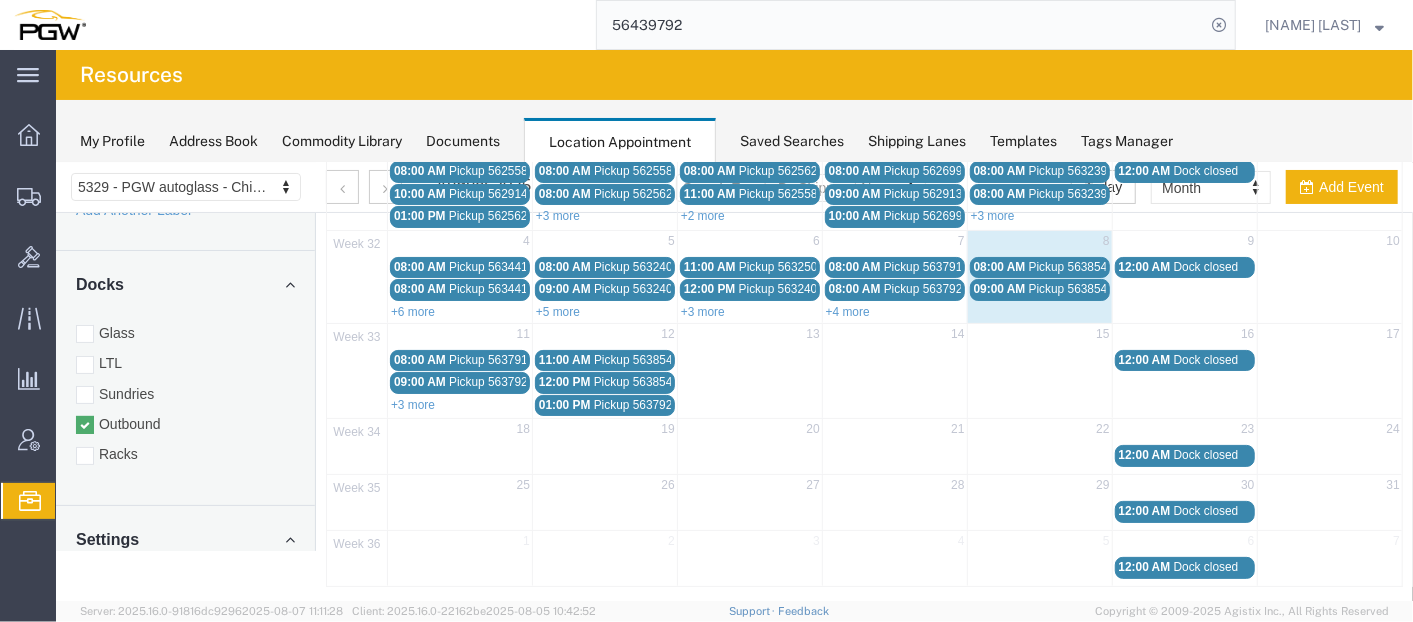 scroll, scrollTop: 0, scrollLeft: 0, axis: both 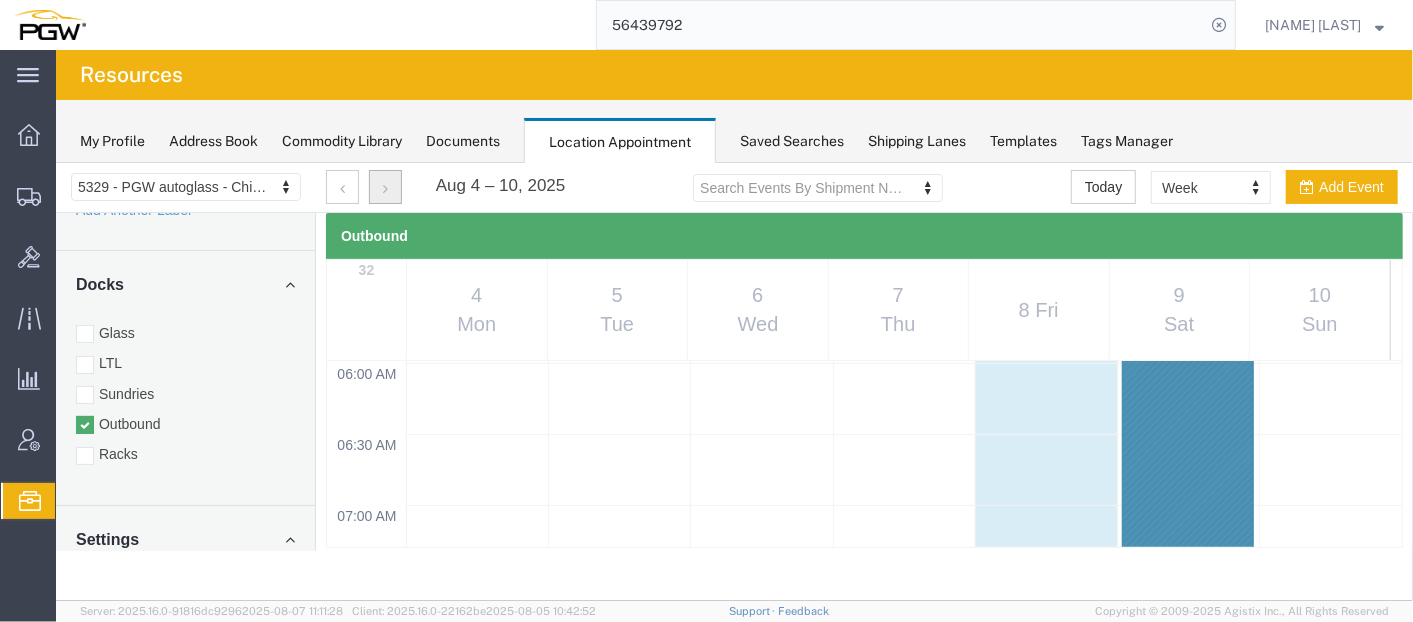 click at bounding box center [384, 186] 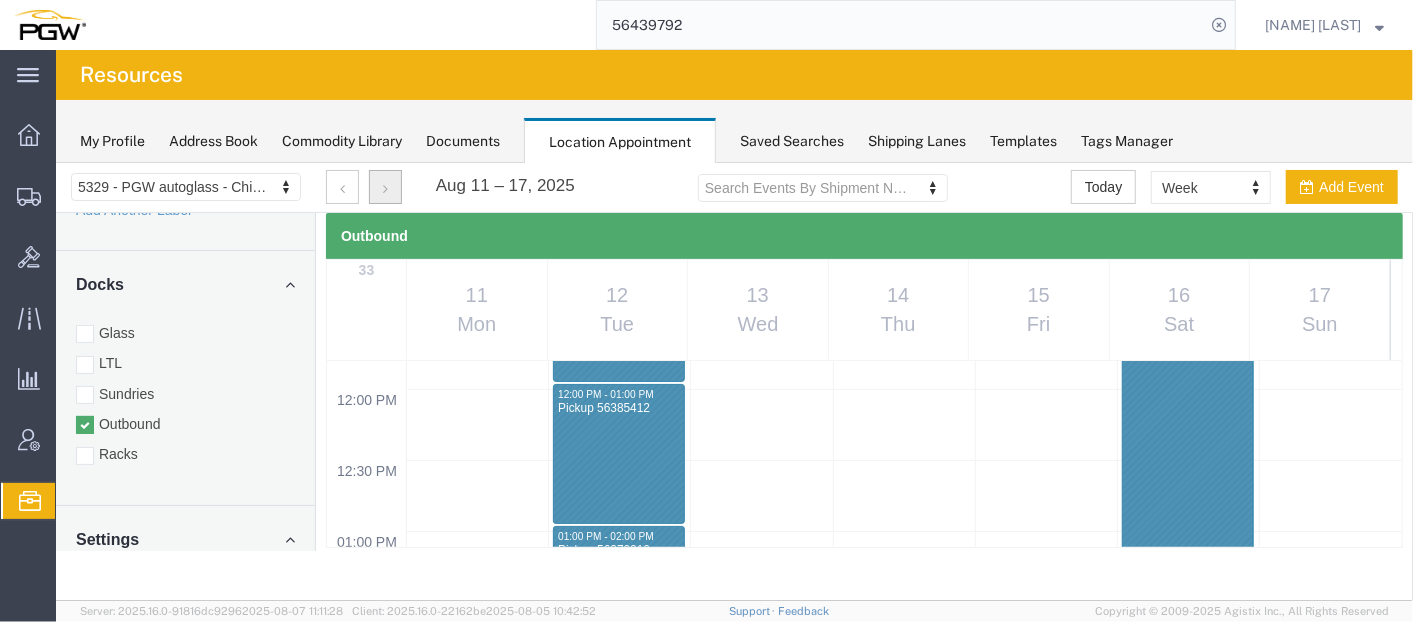 scroll, scrollTop: 1516, scrollLeft: 0, axis: vertical 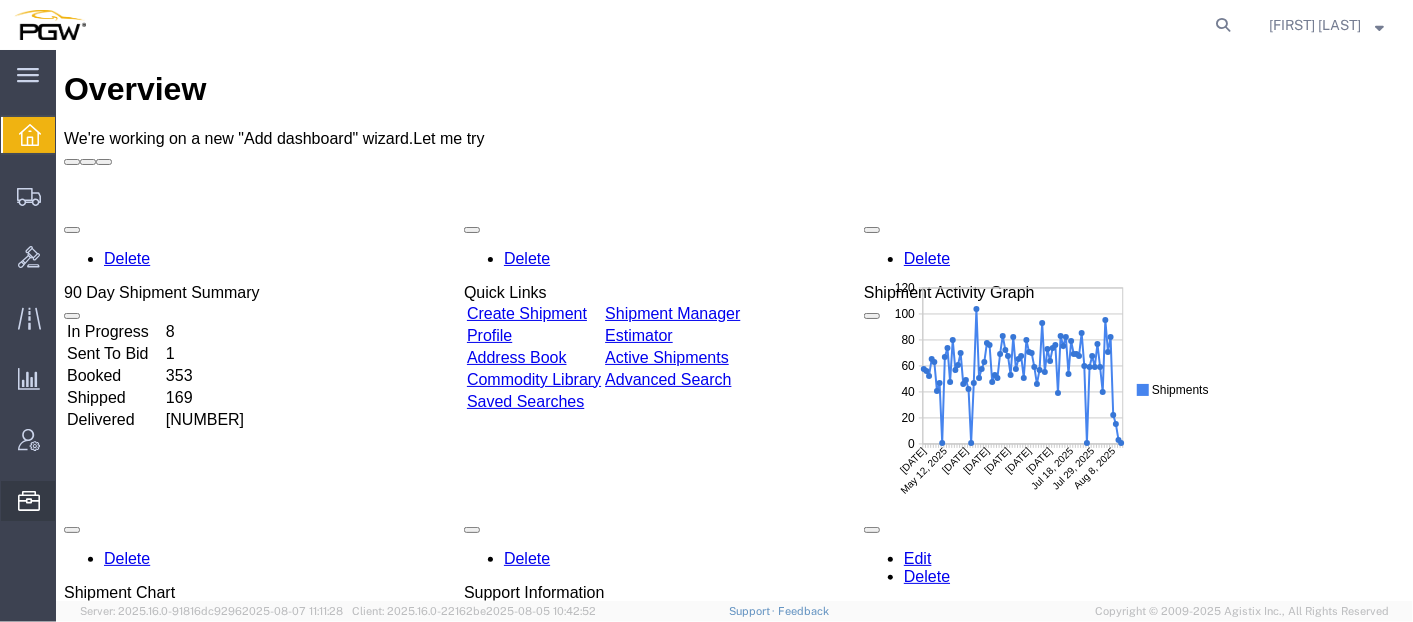 click on "Address Book" 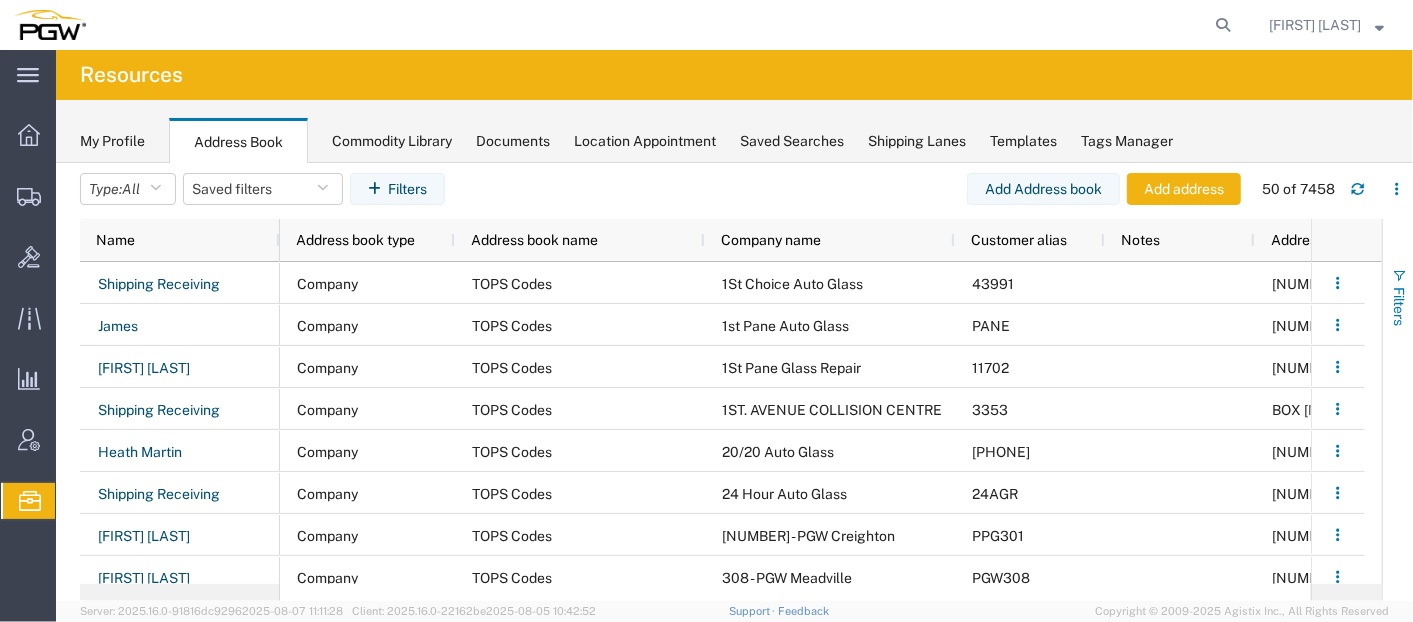 click on "Filters" at bounding box center [1399, 306] 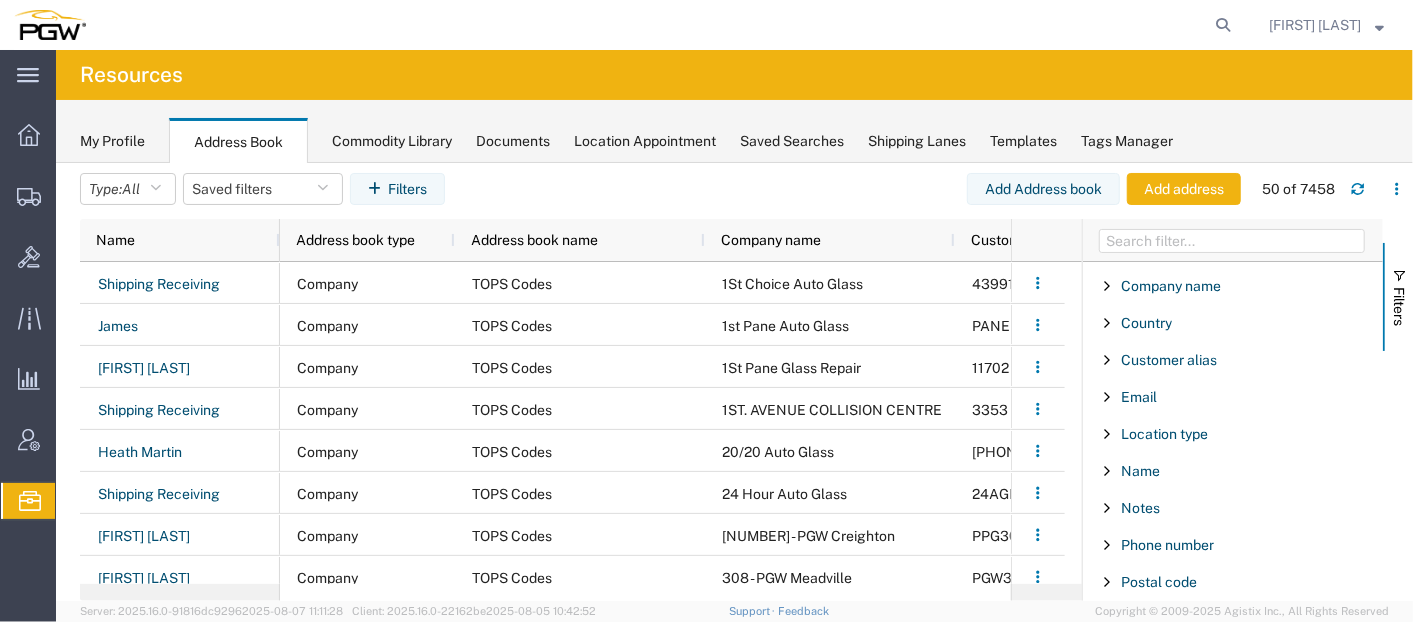 scroll, scrollTop: 101, scrollLeft: 0, axis: vertical 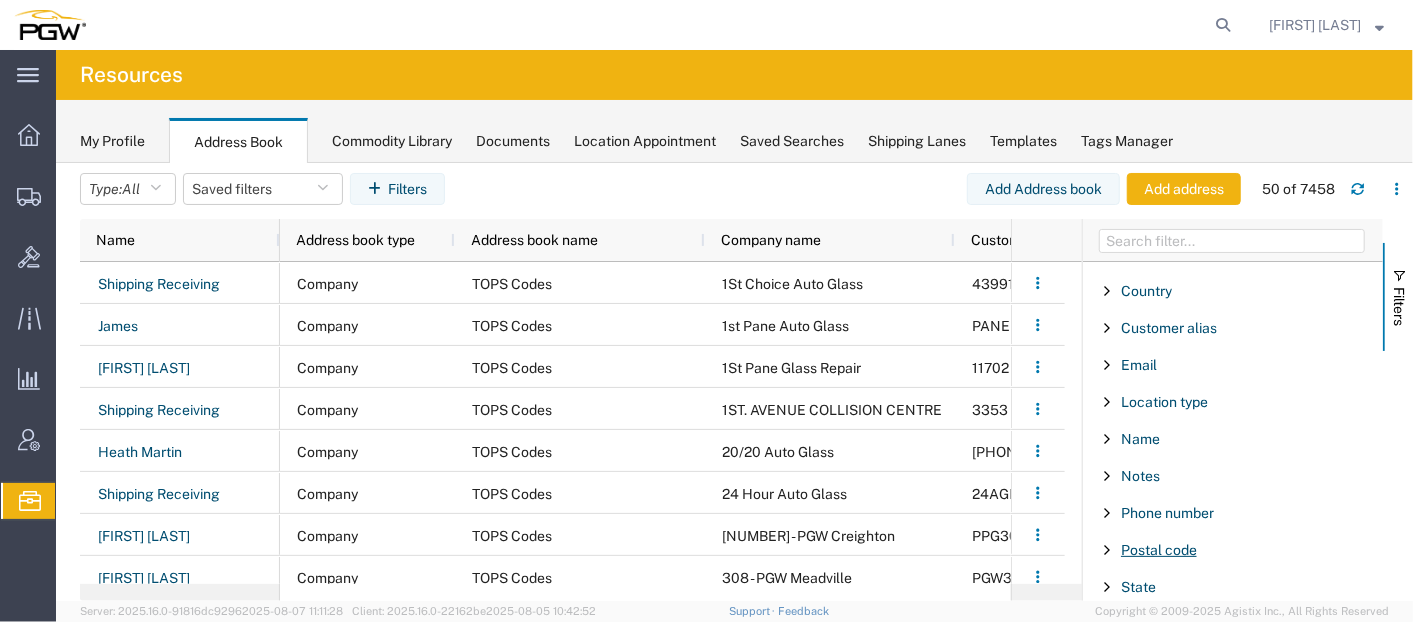 click on "Postal code" at bounding box center (1159, 550) 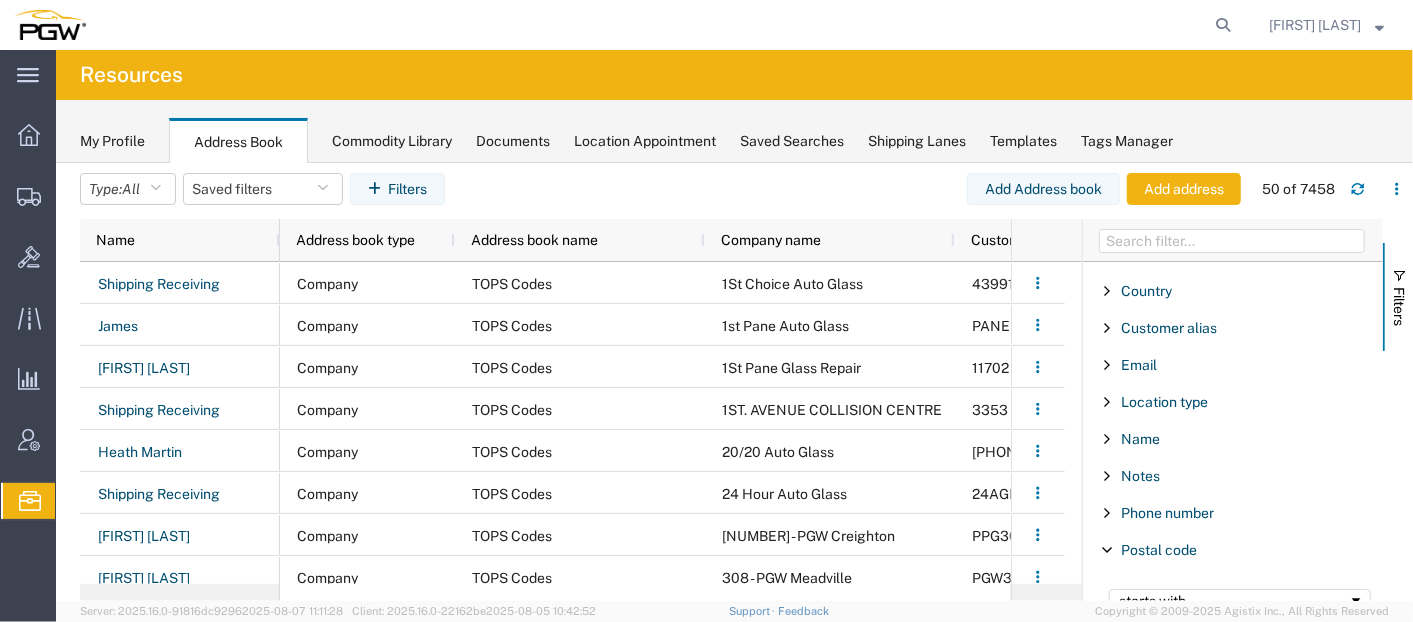 scroll, scrollTop: 251, scrollLeft: 0, axis: vertical 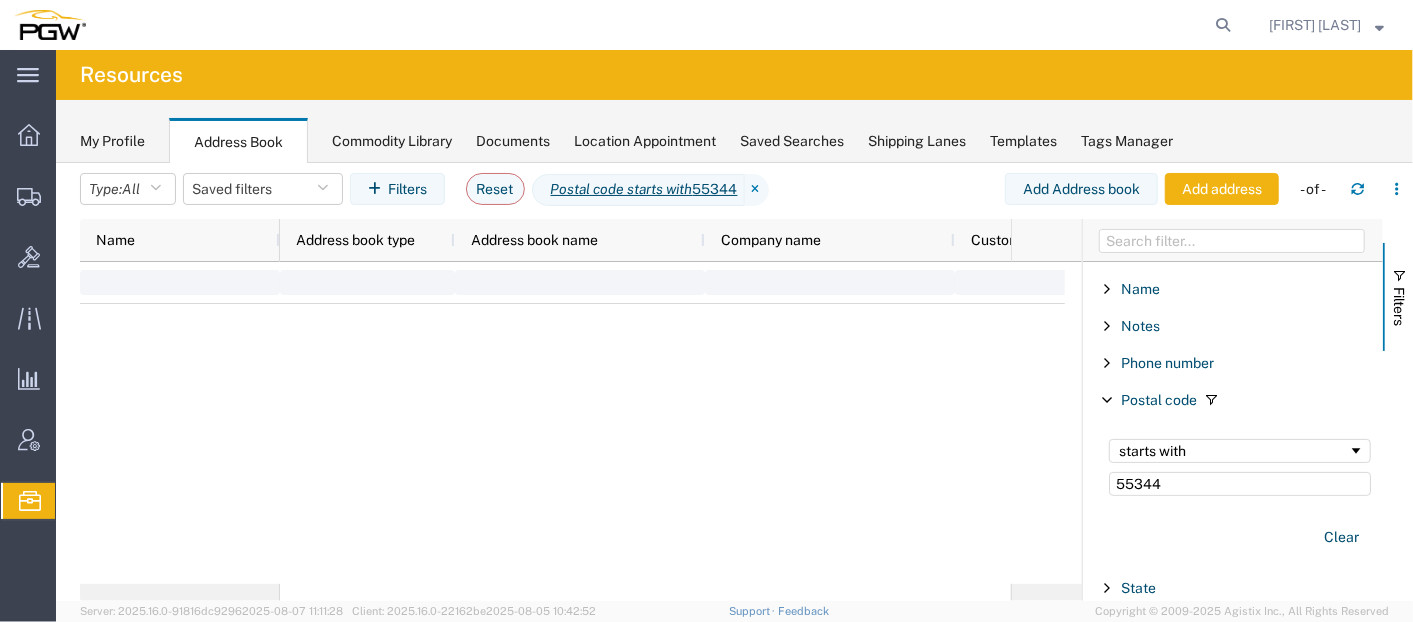 type on "55344" 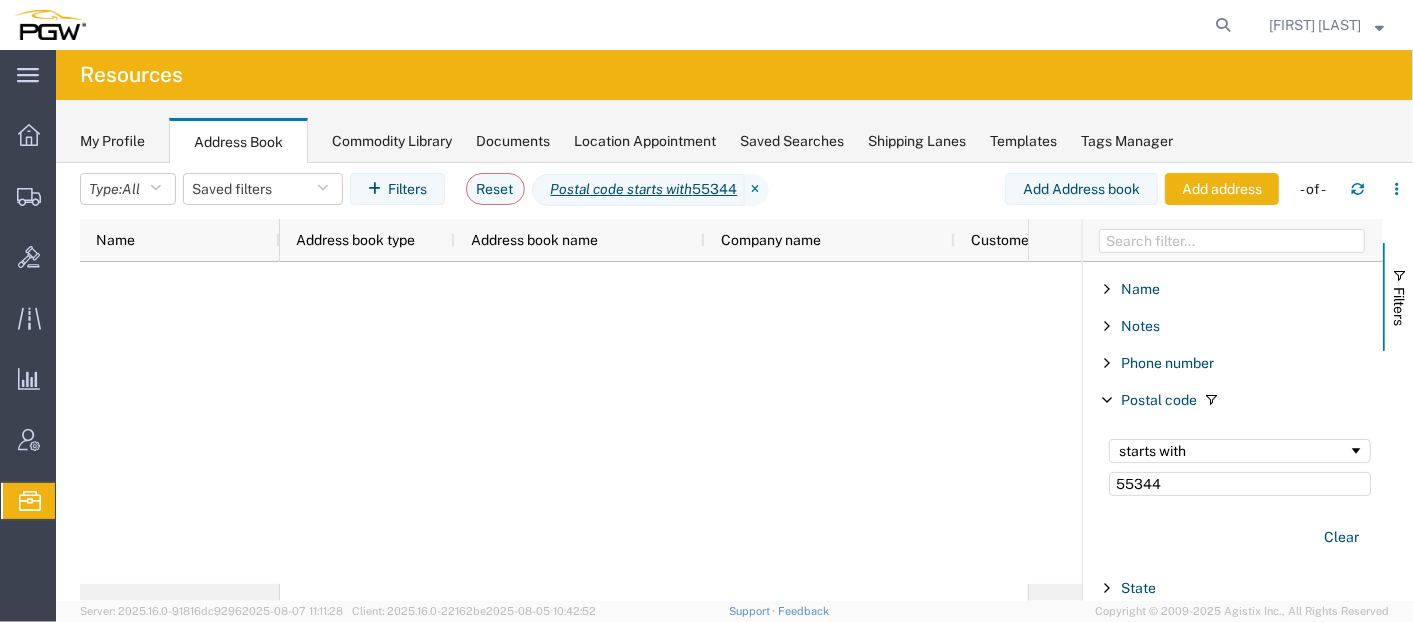 click on "Add address" 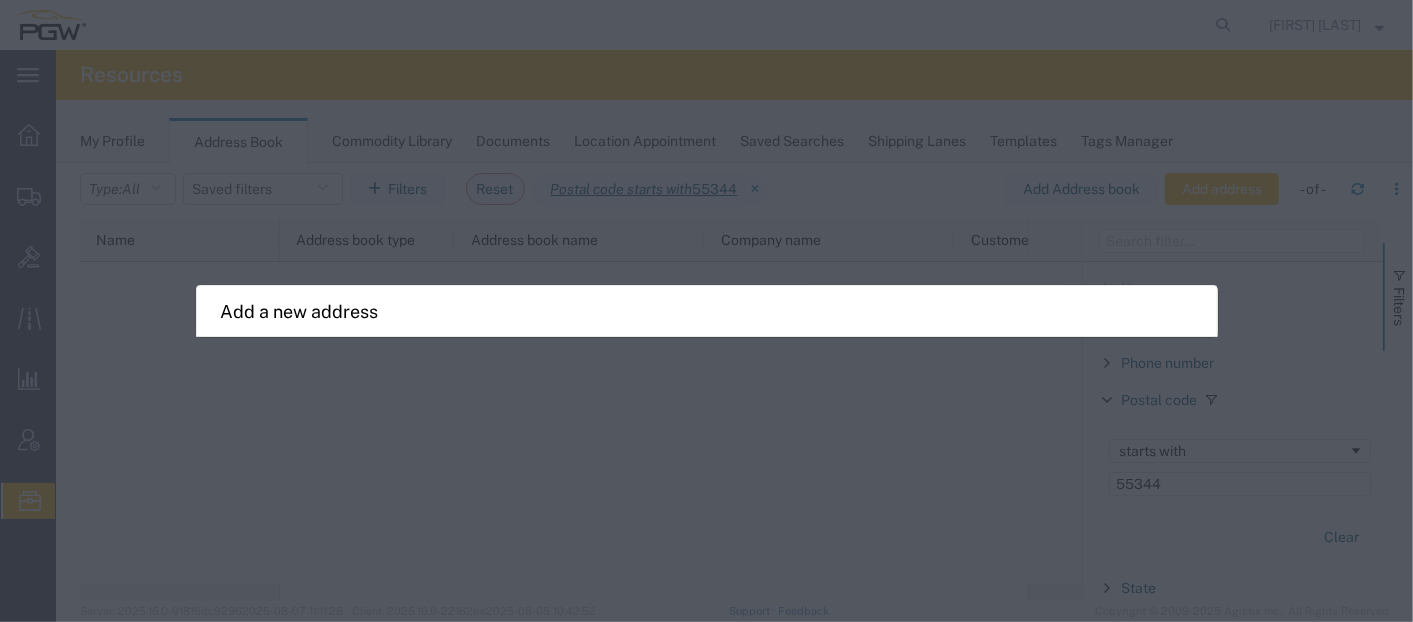 select on "US" 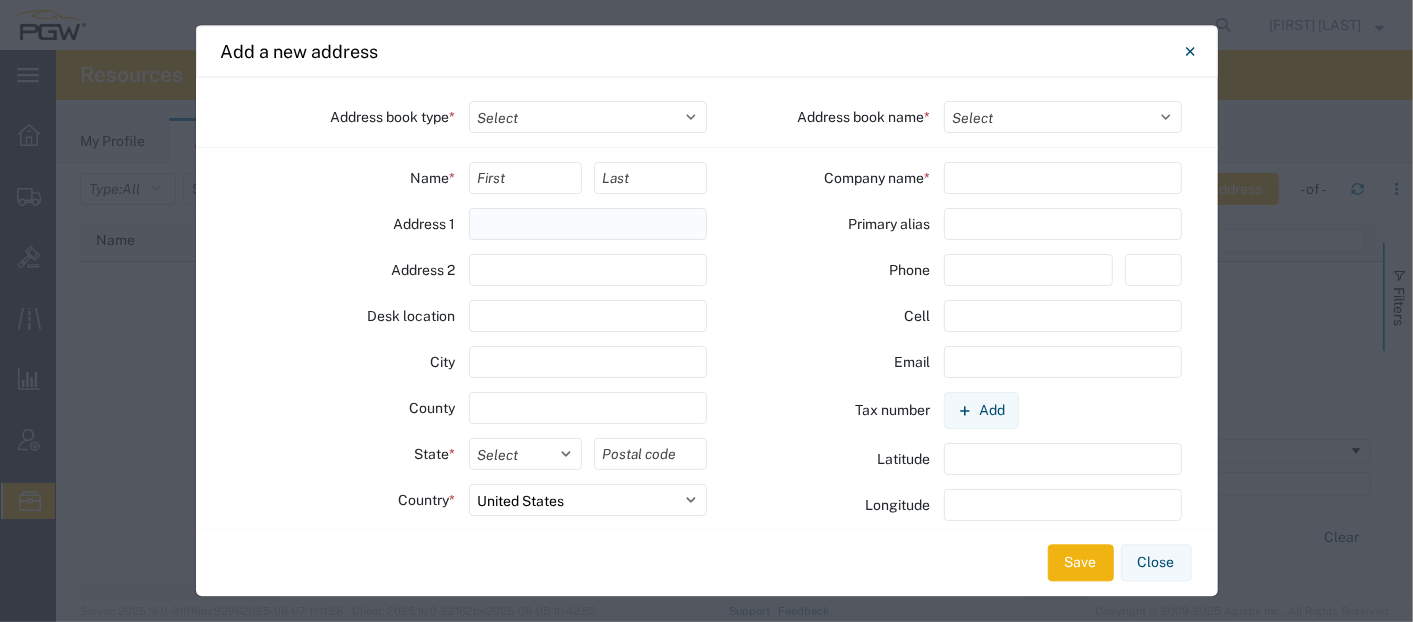 click 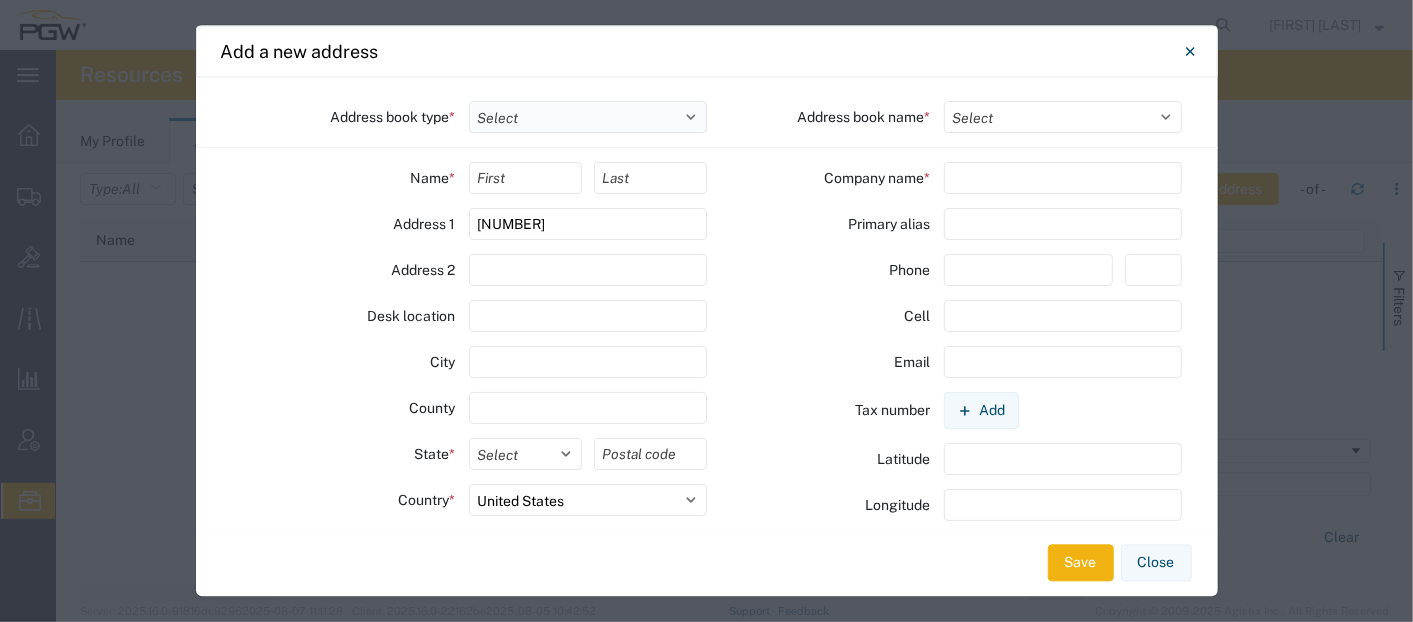 type on "[NUMBER]" 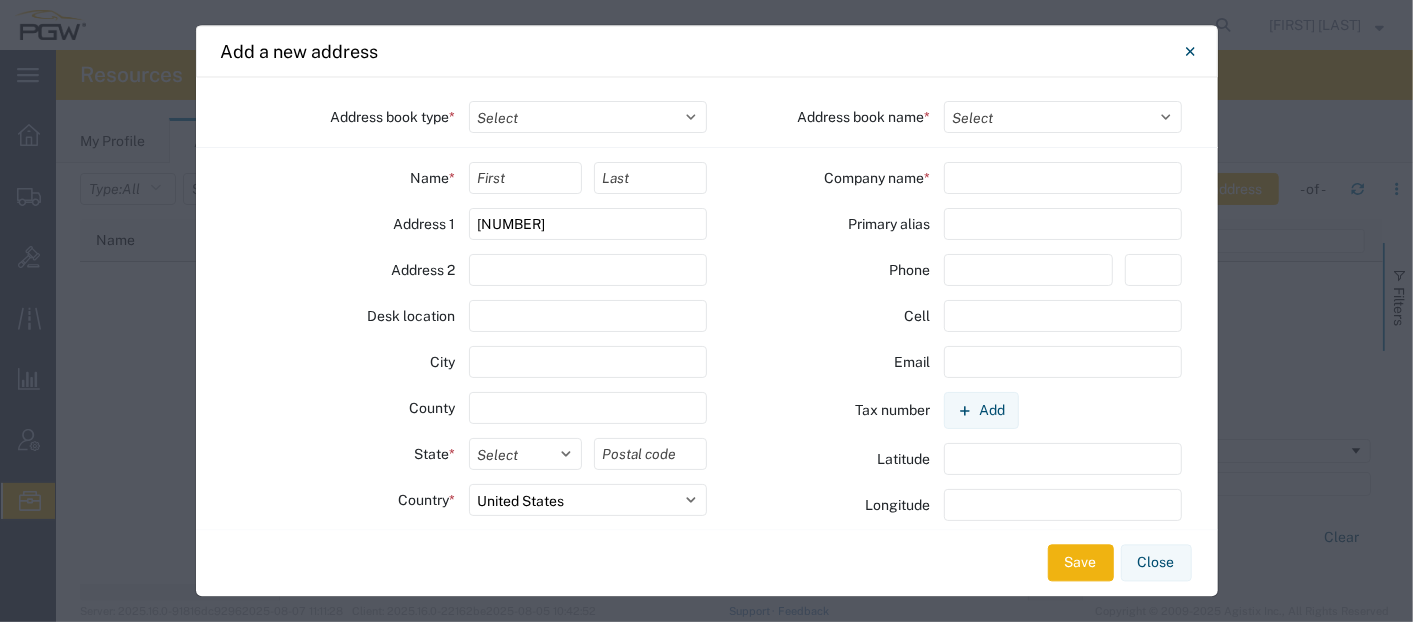 select on "COMPANY" 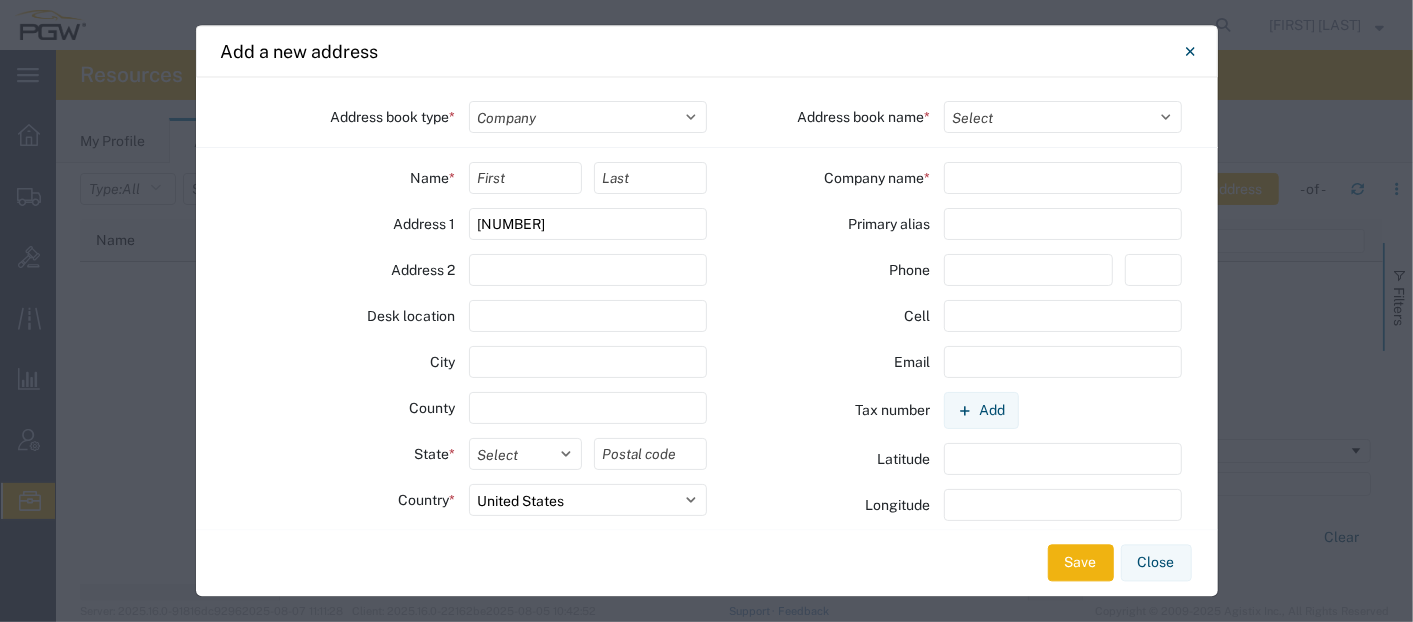 click on "Select Location Company Personal Other Shared" 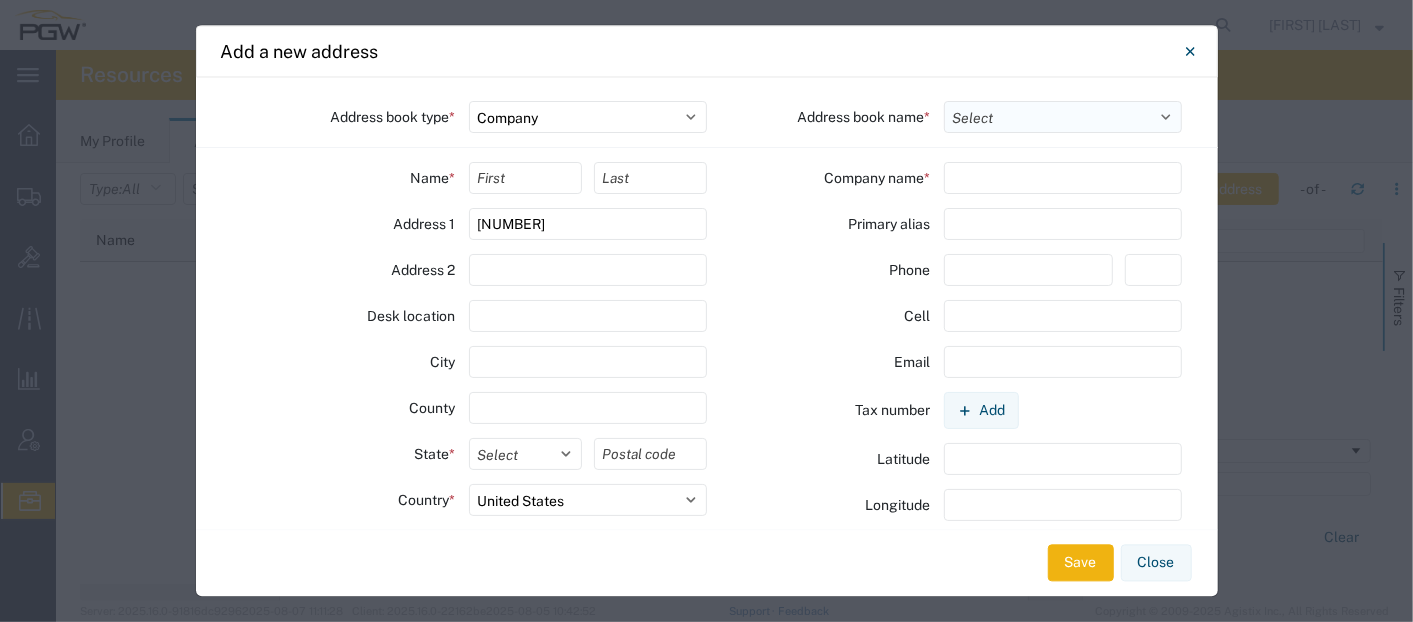 click on "Select TOPS Codes Company Addressbook ATLASBX" 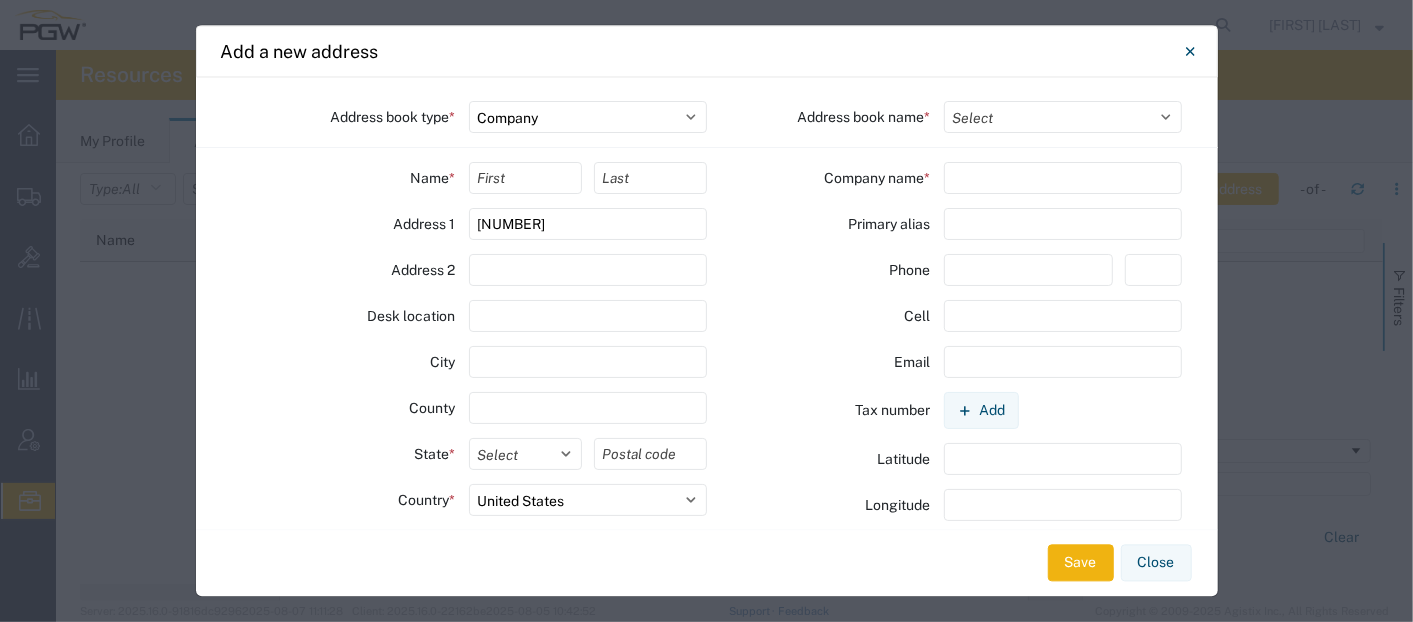 select on "17689" 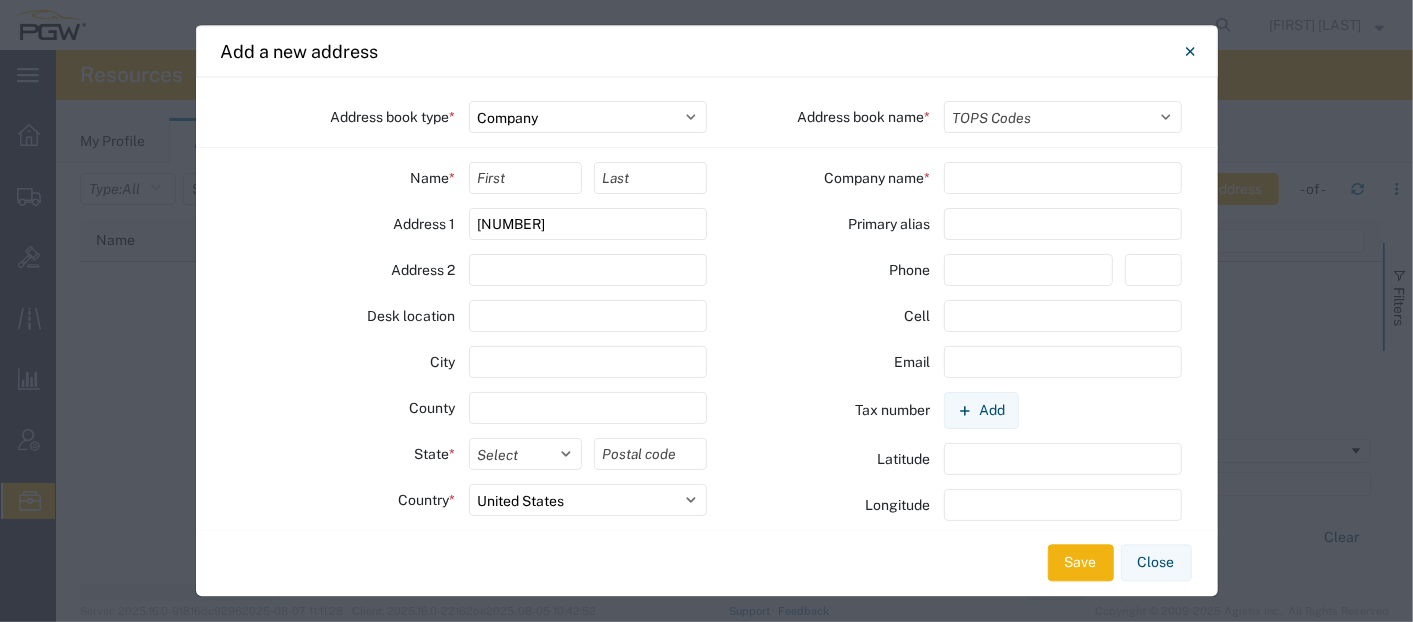 click on "Select TOPS Codes Company Addressbook ATLASBX" 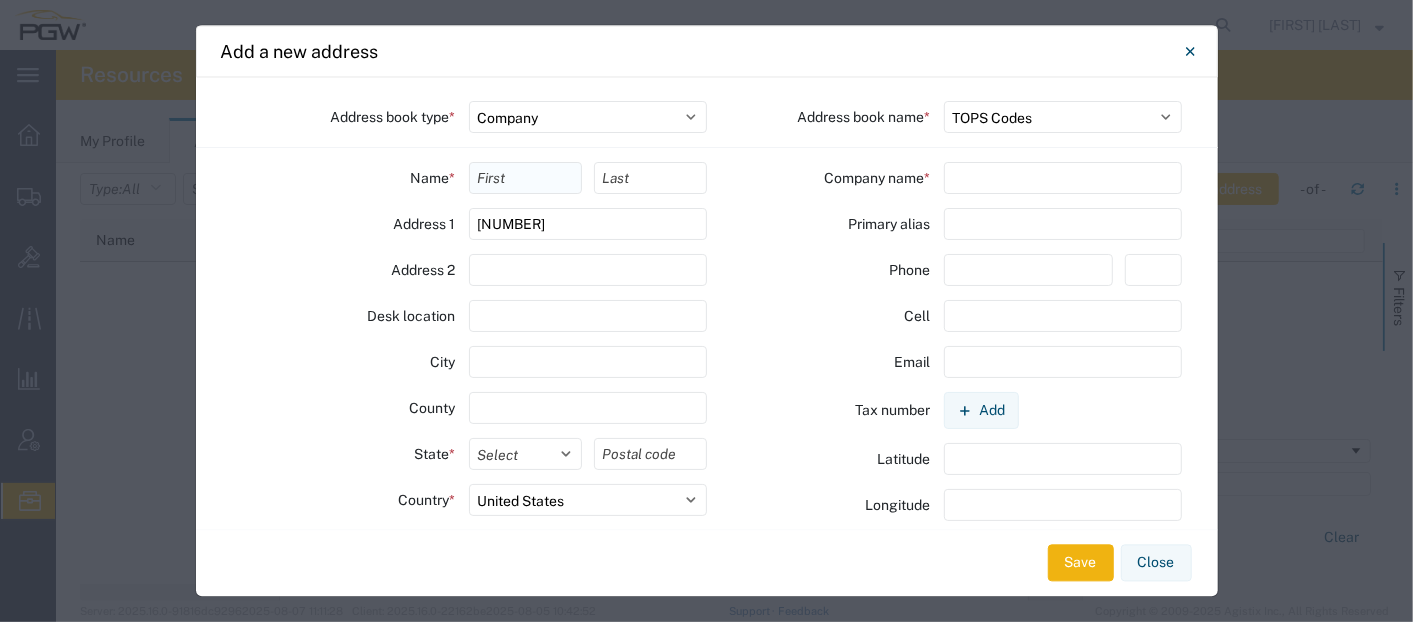 drag, startPoint x: 517, startPoint y: 174, endPoint x: 522, endPoint y: 165, distance: 10.29563 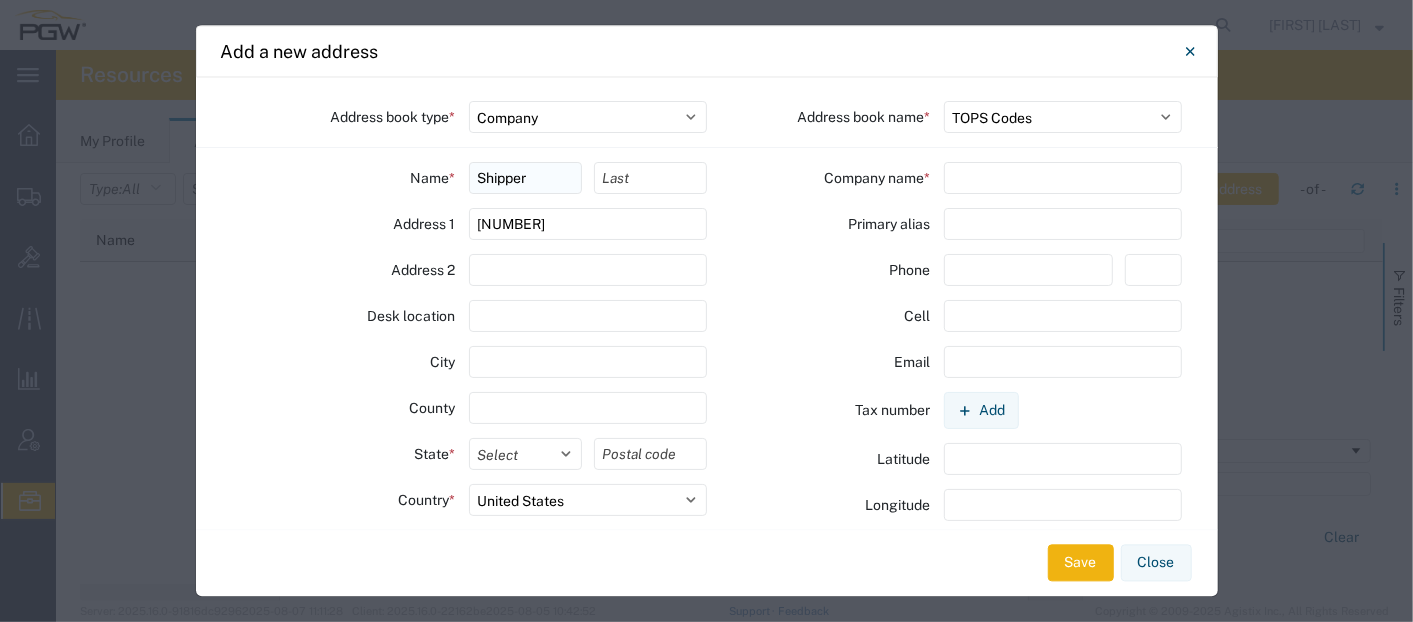 type on "Shipper" 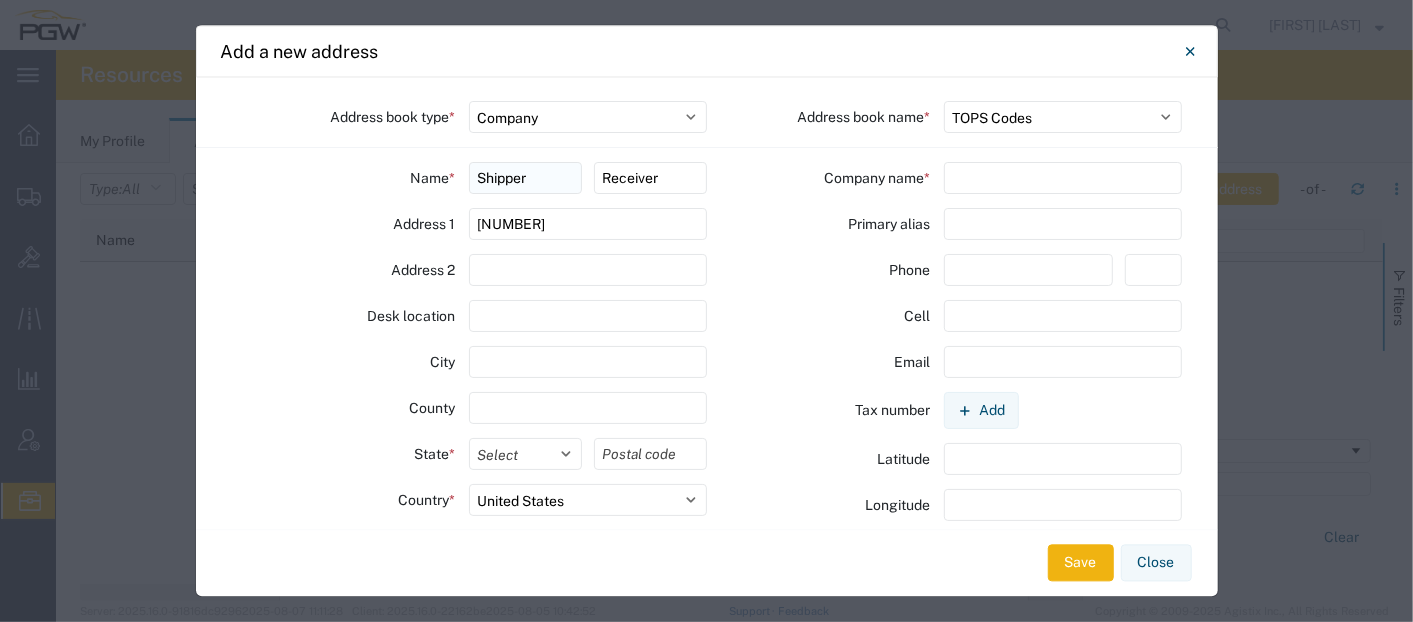 type on "Receiver" 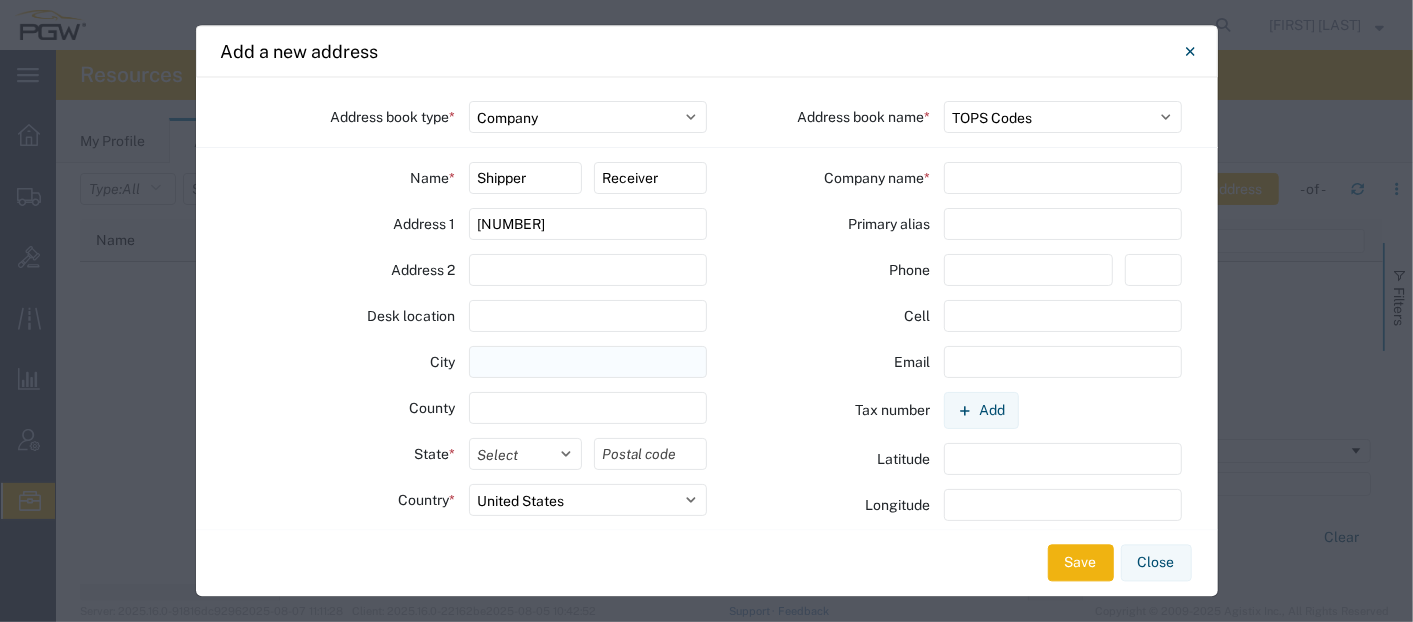click 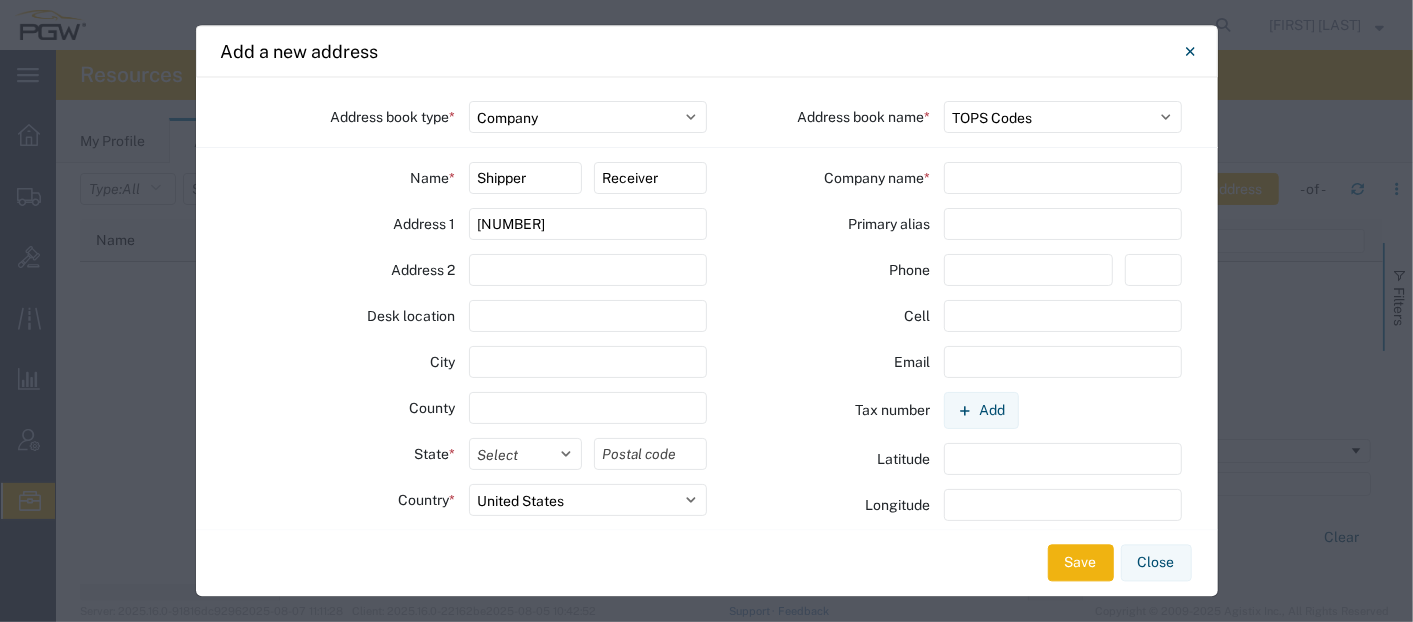paste on "EDEN PRAIRIE" 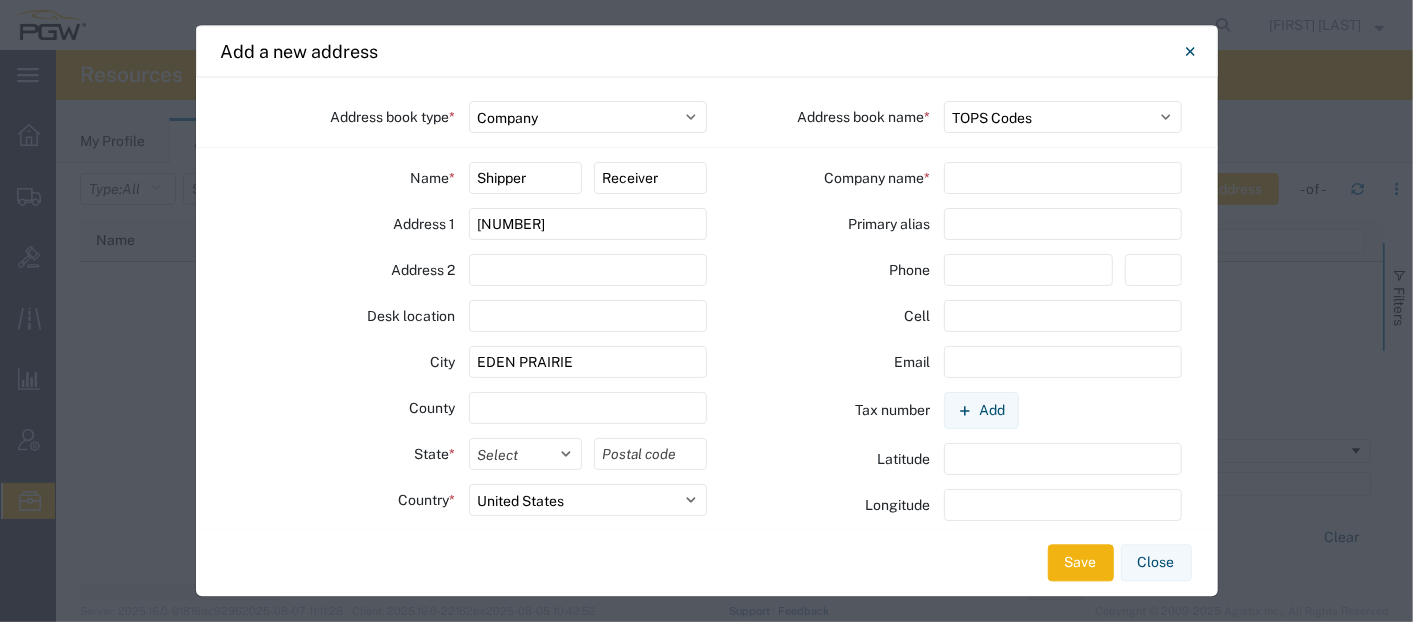 type on "EDEN PRAIRIE" 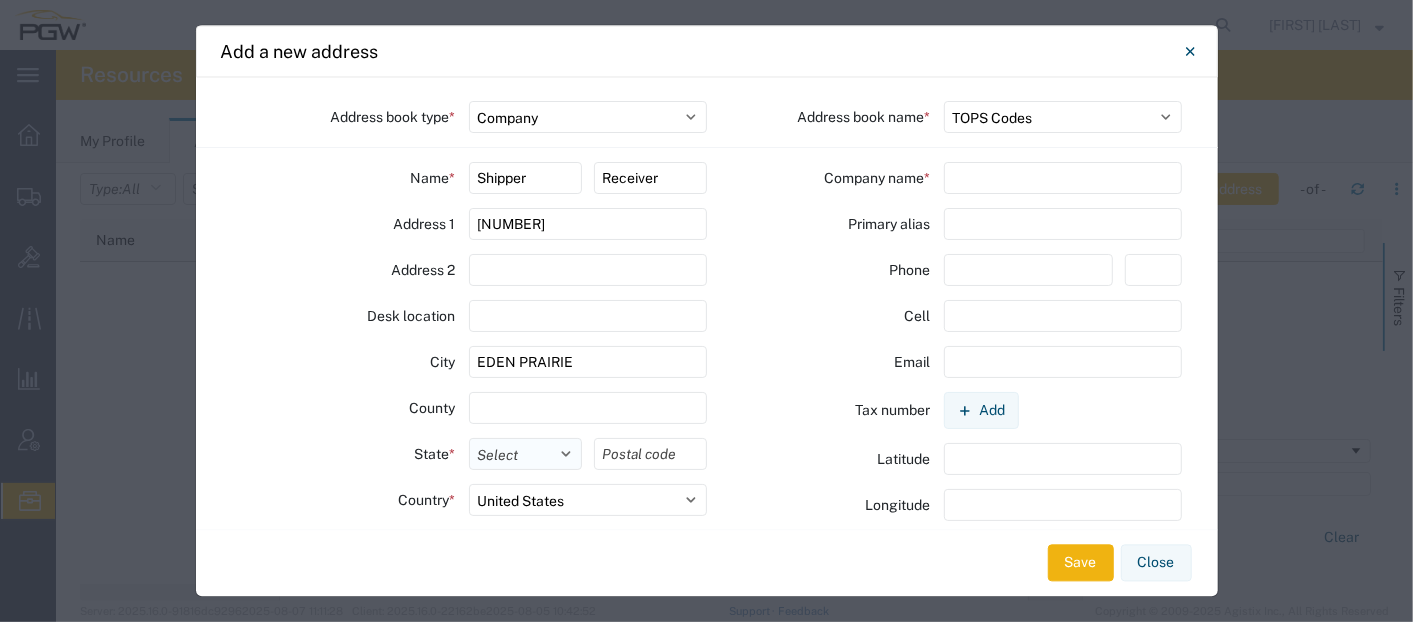 drag, startPoint x: 537, startPoint y: 449, endPoint x: 520, endPoint y: 447, distance: 17.117243 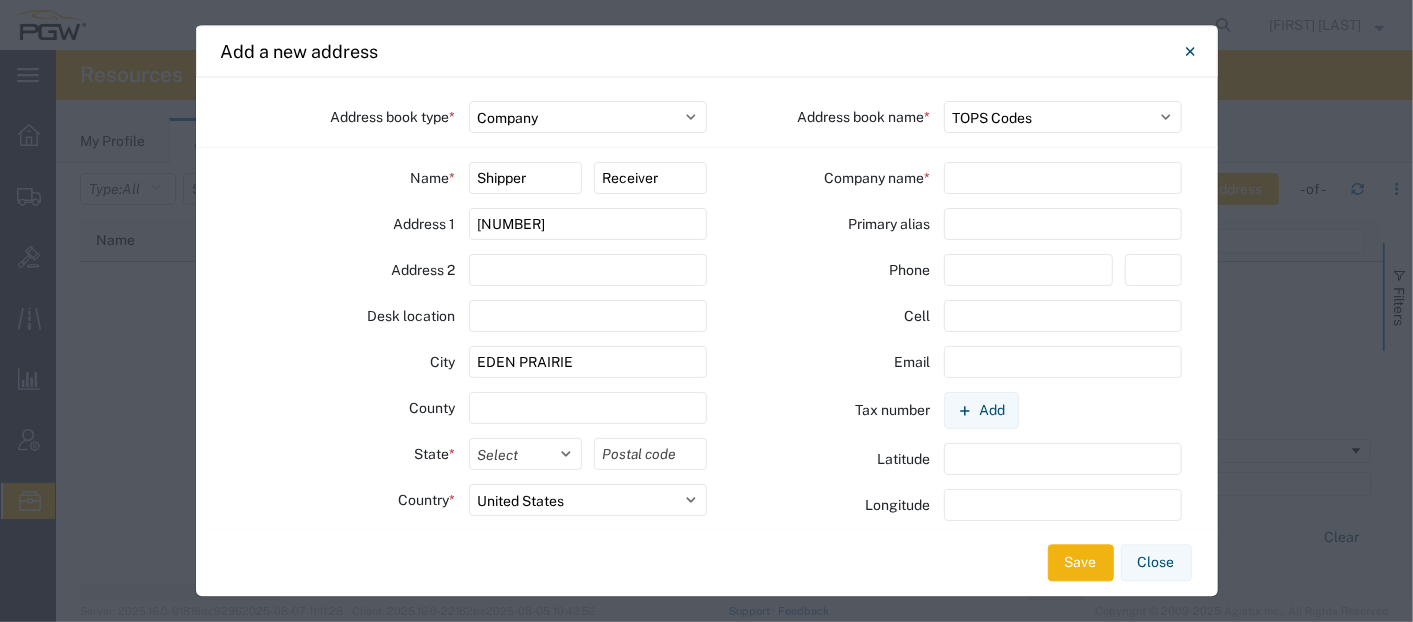 select on "MN" 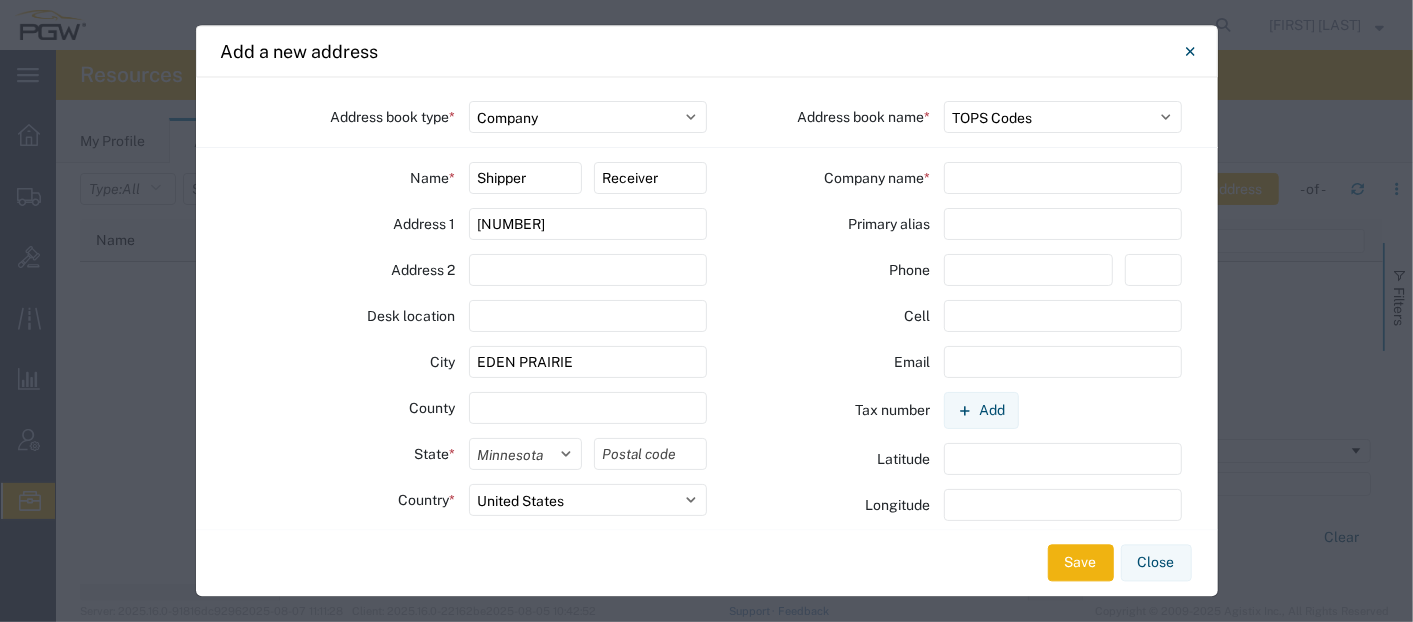 click on "Select Alabama Alaska Arizona Arkansas Armed Forces Americas Armed Forces Europe Armed Forces Pacific California Colorado Connecticut Delaware District of Columbia Florida Georgia Hawaii Idaho Illinois Indiana Iowa Kansas Kentucky Louisiana Maine Maryland Massachusetts Michigan Minnesota Mississippi Missouri Montana Nebraska Nevada New Hampshire New Jersey New Mexico New York North Carolina North Dakota Ohio Oklahoma Oregon Palau Pennsylvania Puerto Rico Rhode Island South Carolina South Dakota Tennessee Texas Utah Vermont Virginia Washington West Virginia Wisconsin Wyoming" 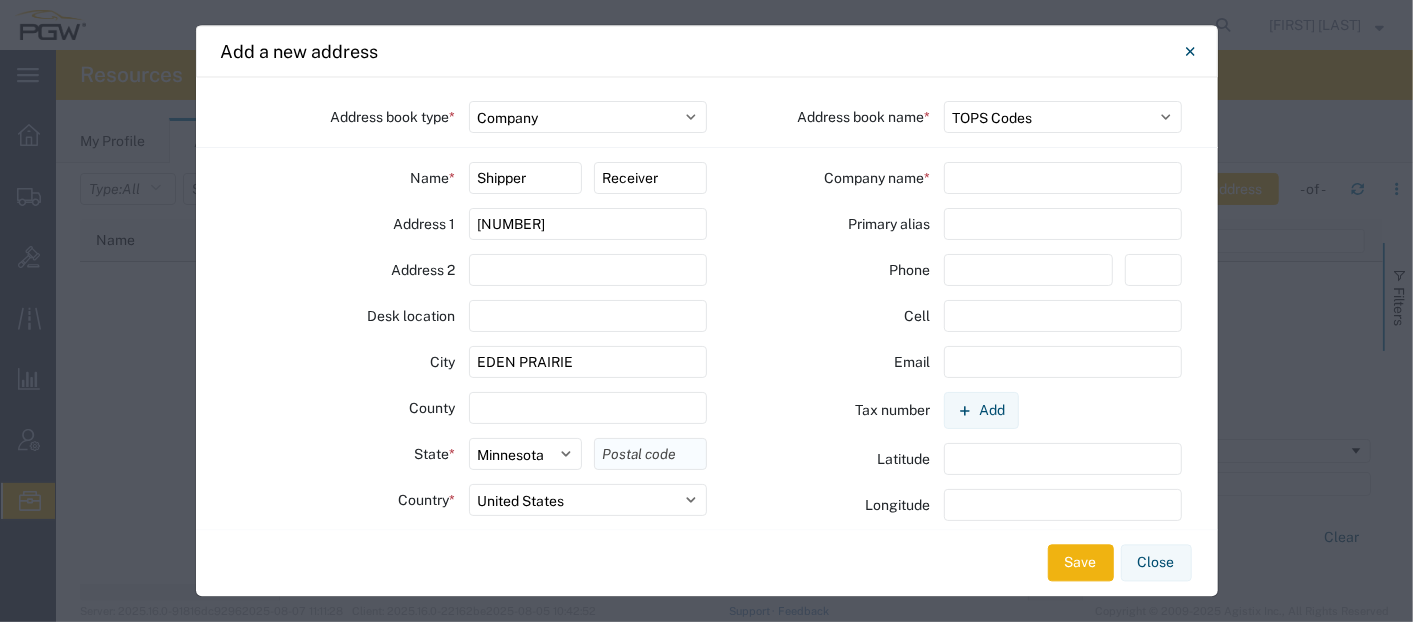 click 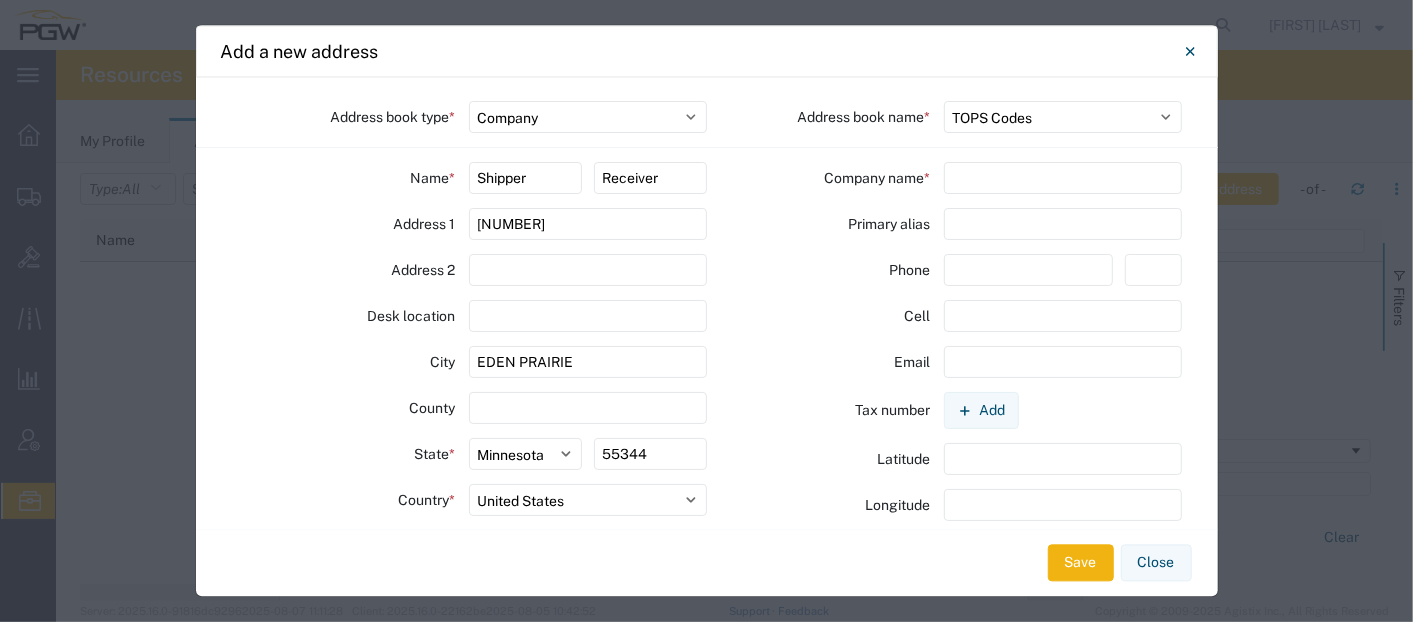 type on "55344" 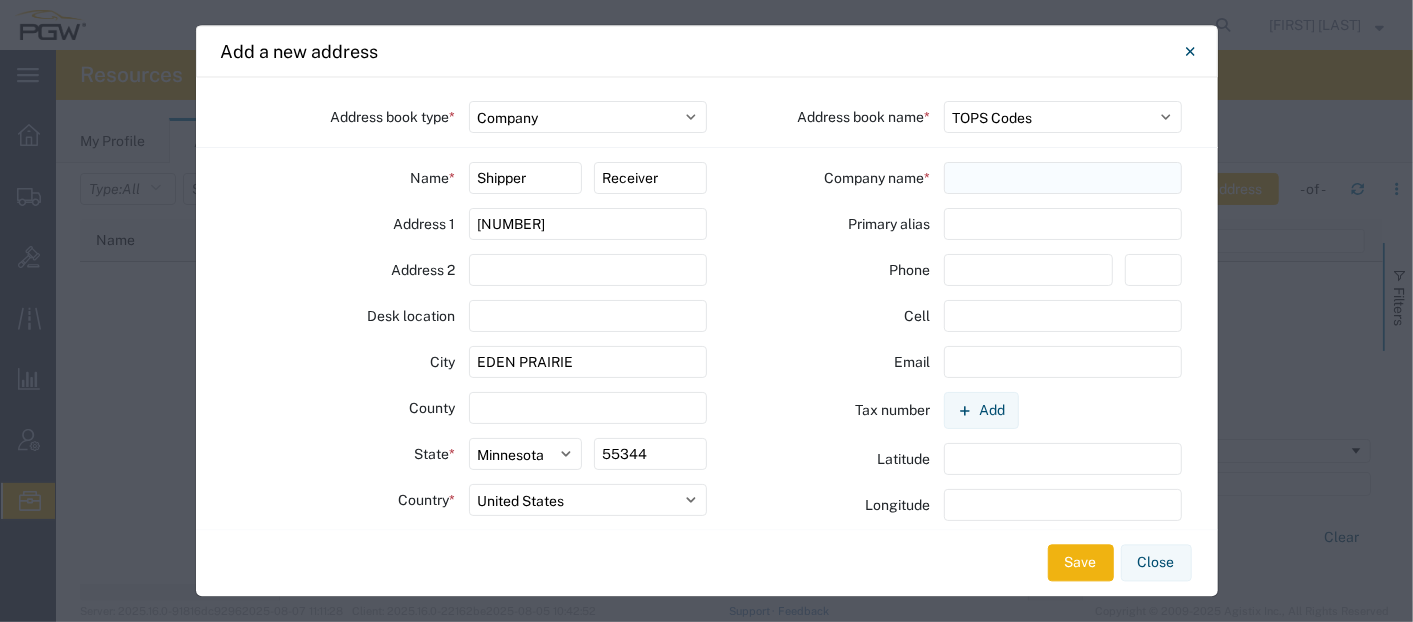 click 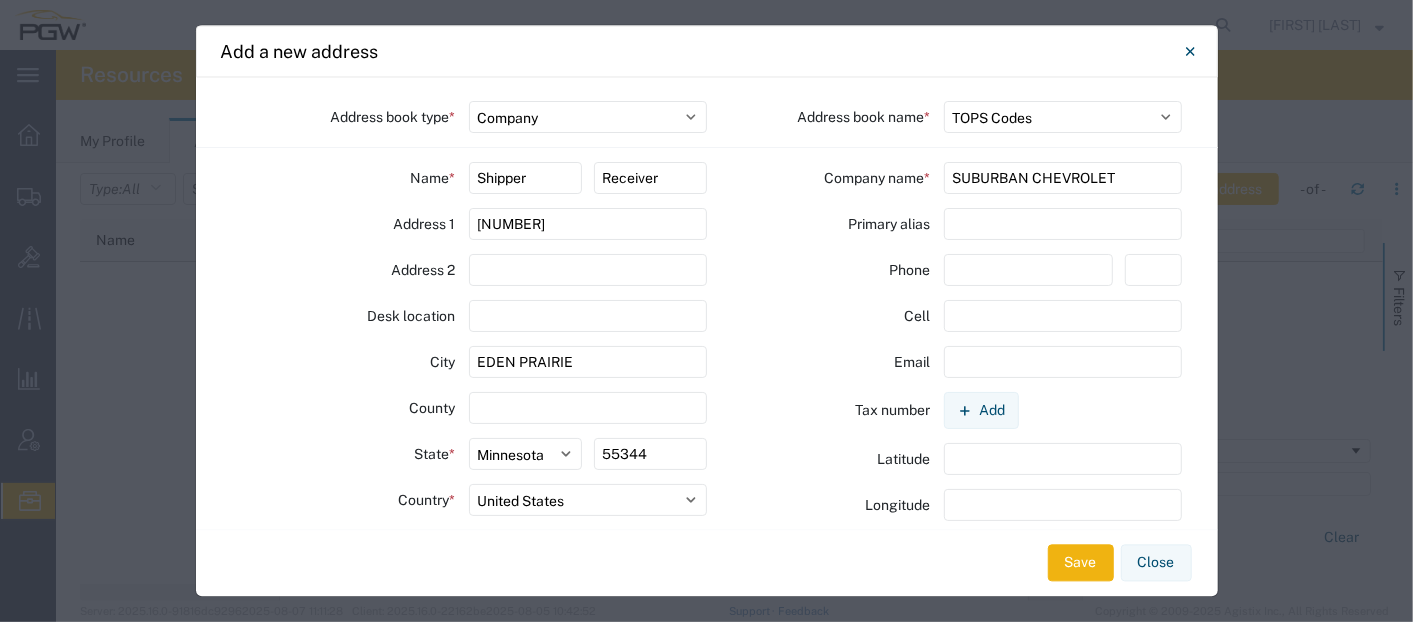 type on "SUBURBAN CHEVROLET" 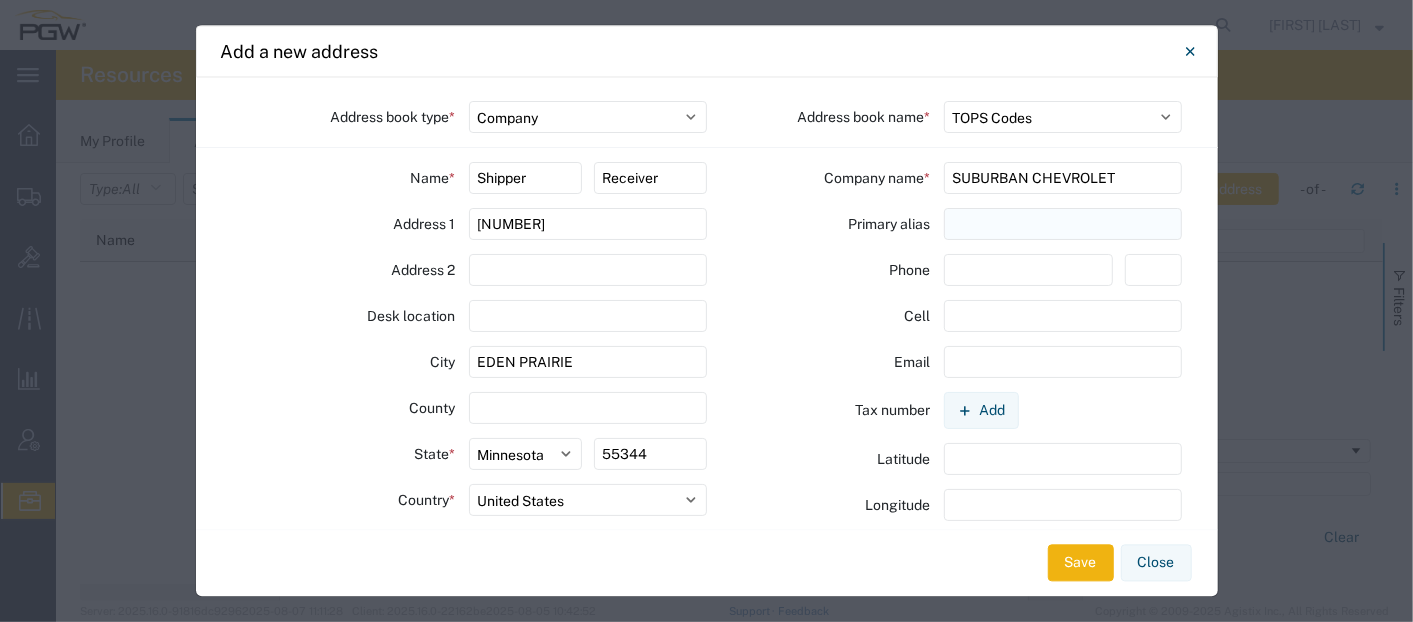 click 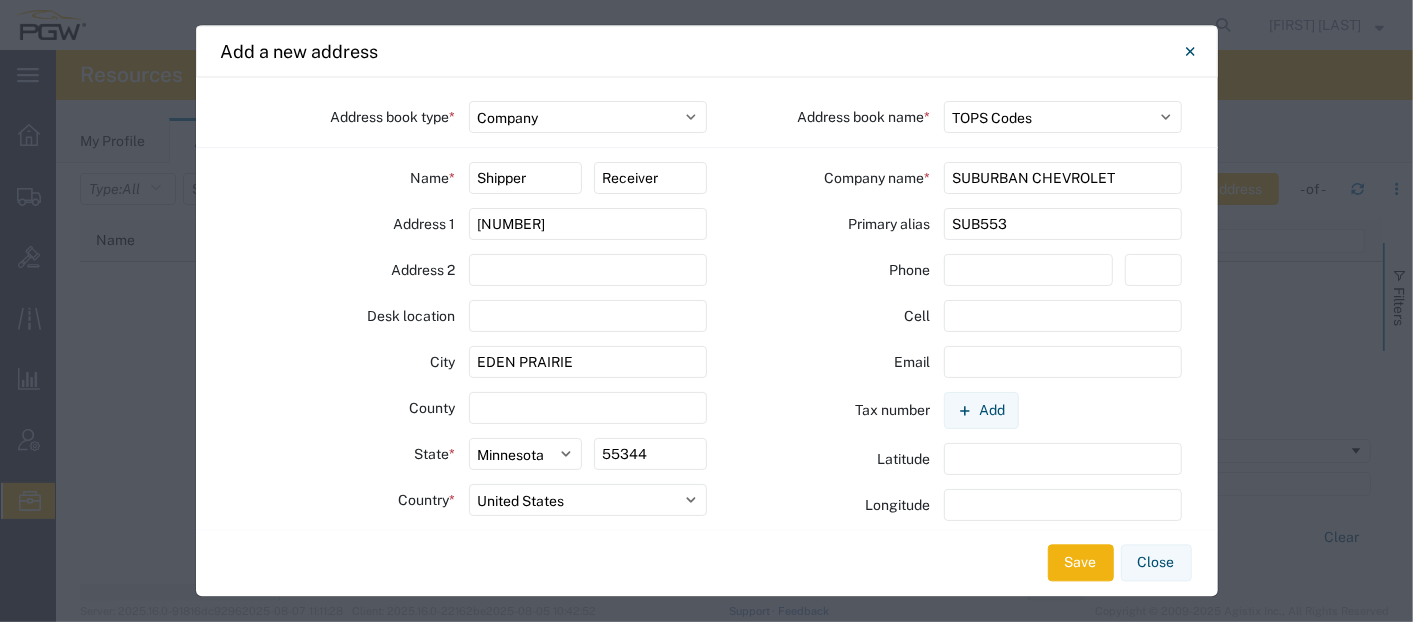 drag, startPoint x: 1011, startPoint y: 231, endPoint x: 814, endPoint y: 212, distance: 197.91412 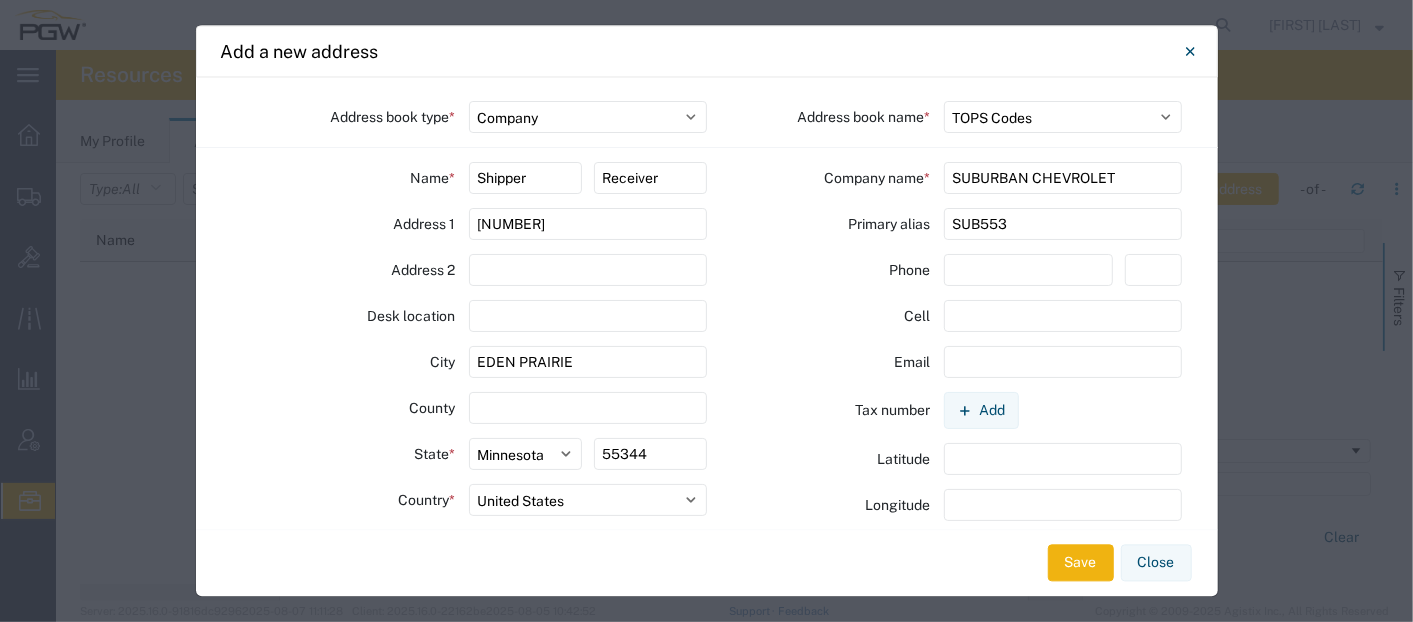 type on "SUB553" 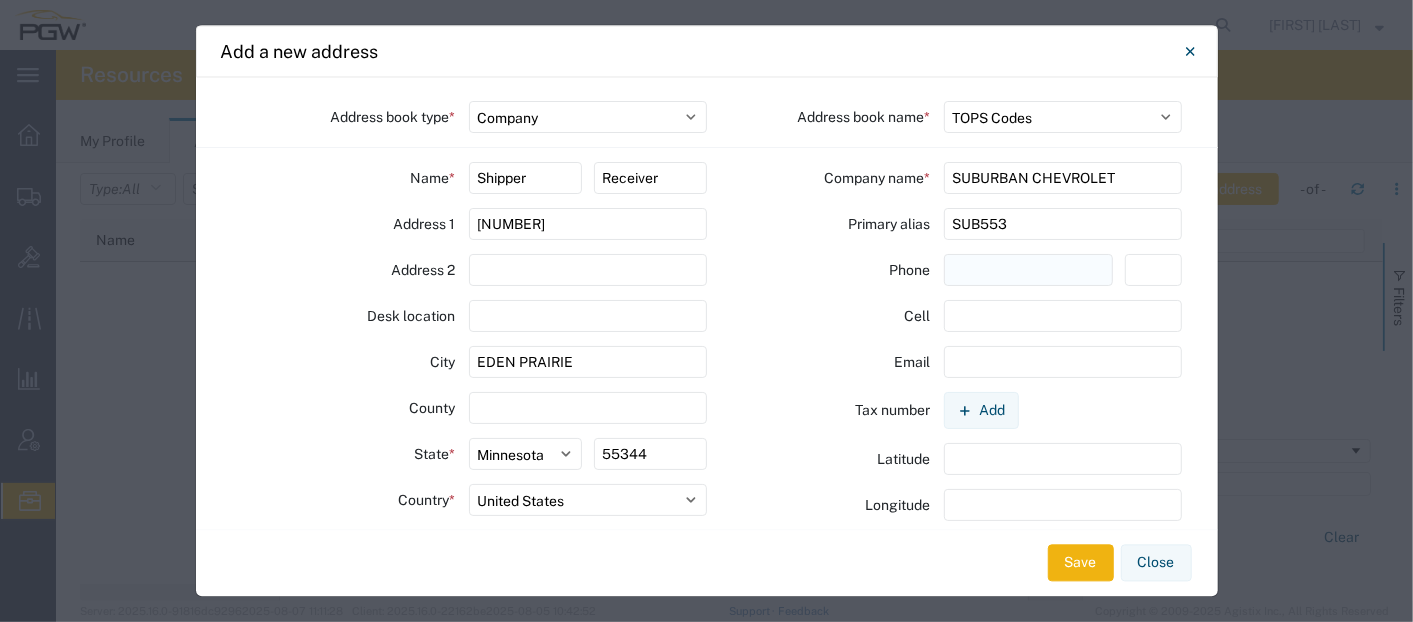 drag, startPoint x: 979, startPoint y: 266, endPoint x: 951, endPoint y: 264, distance: 28.071337 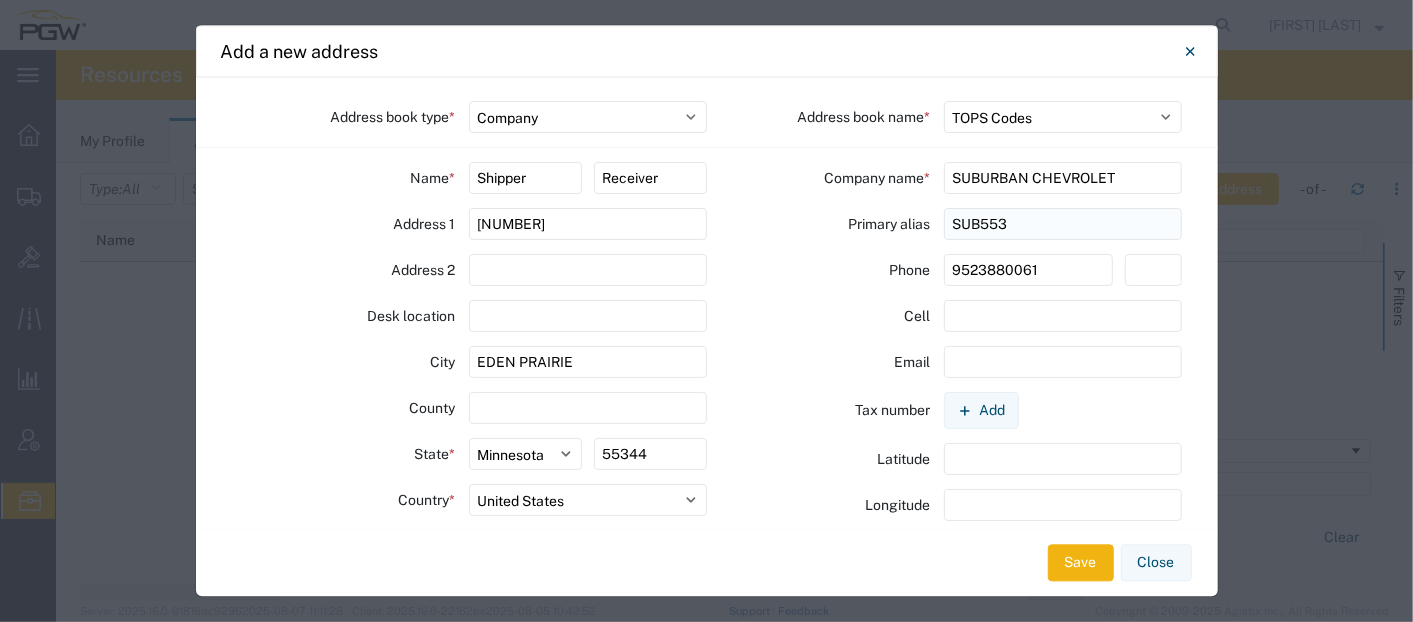 type on "9523880061" 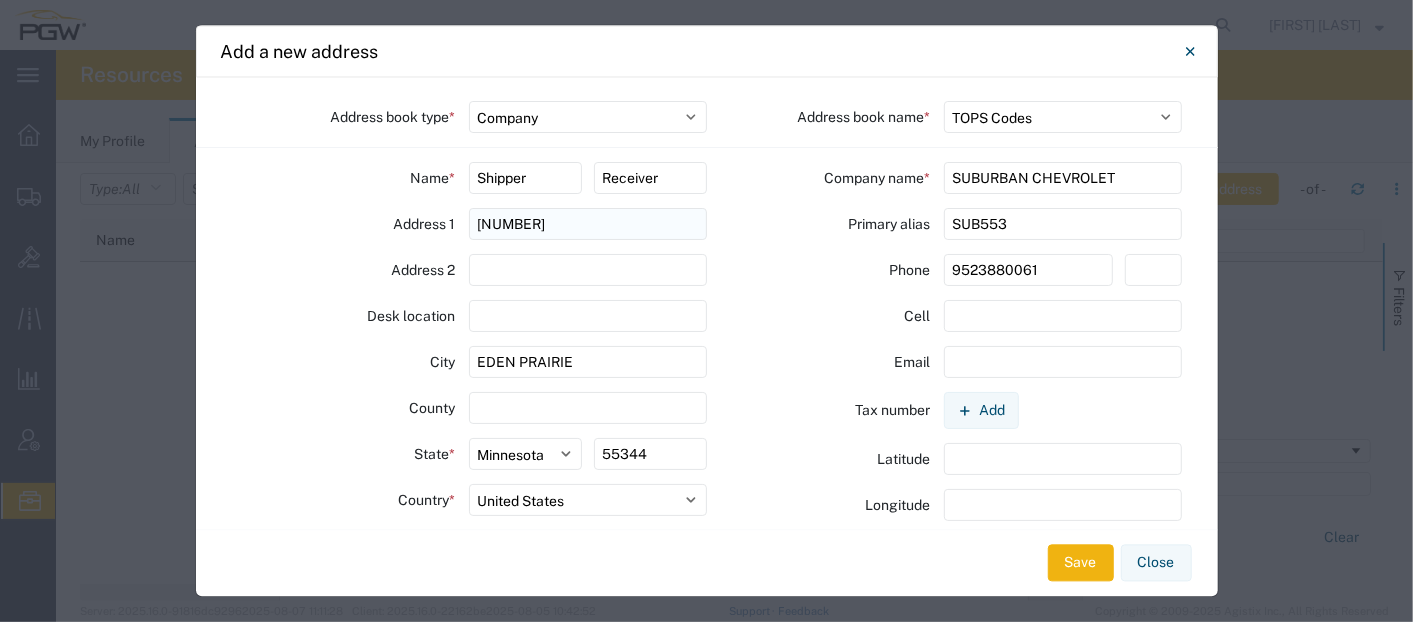drag, startPoint x: 1051, startPoint y: 226, endPoint x: 693, endPoint y: 229, distance: 358.01257 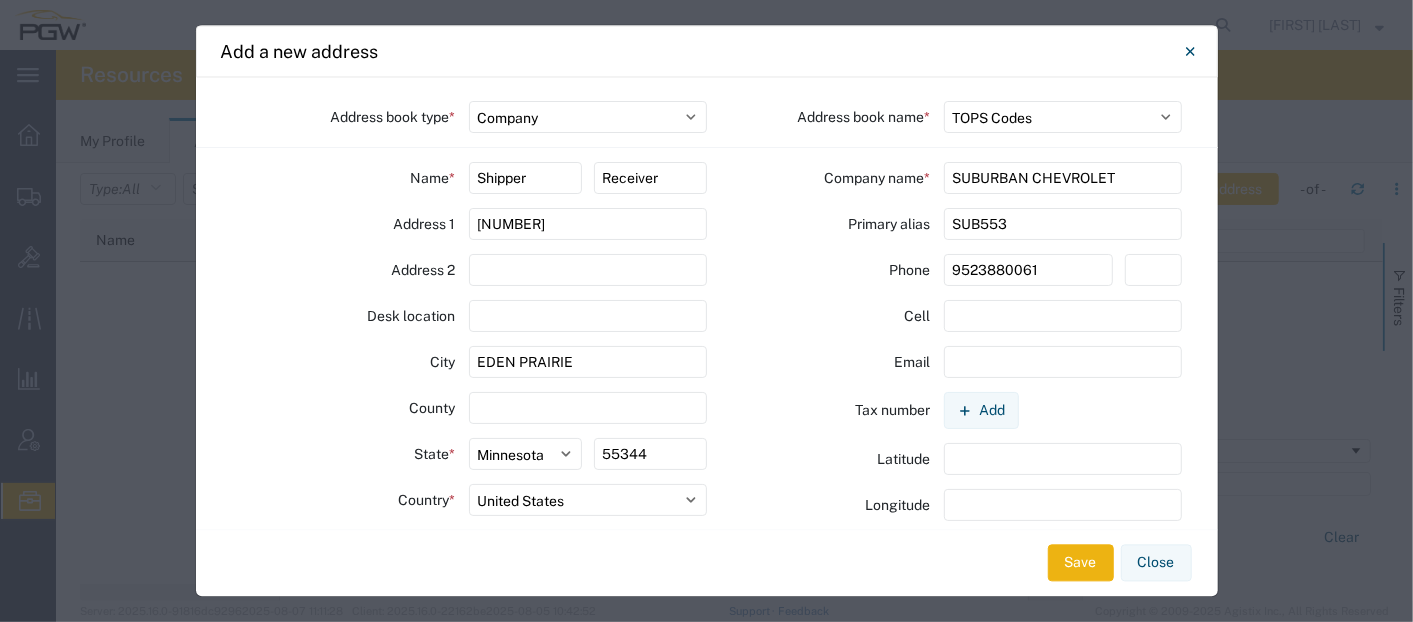 click on "Save" 